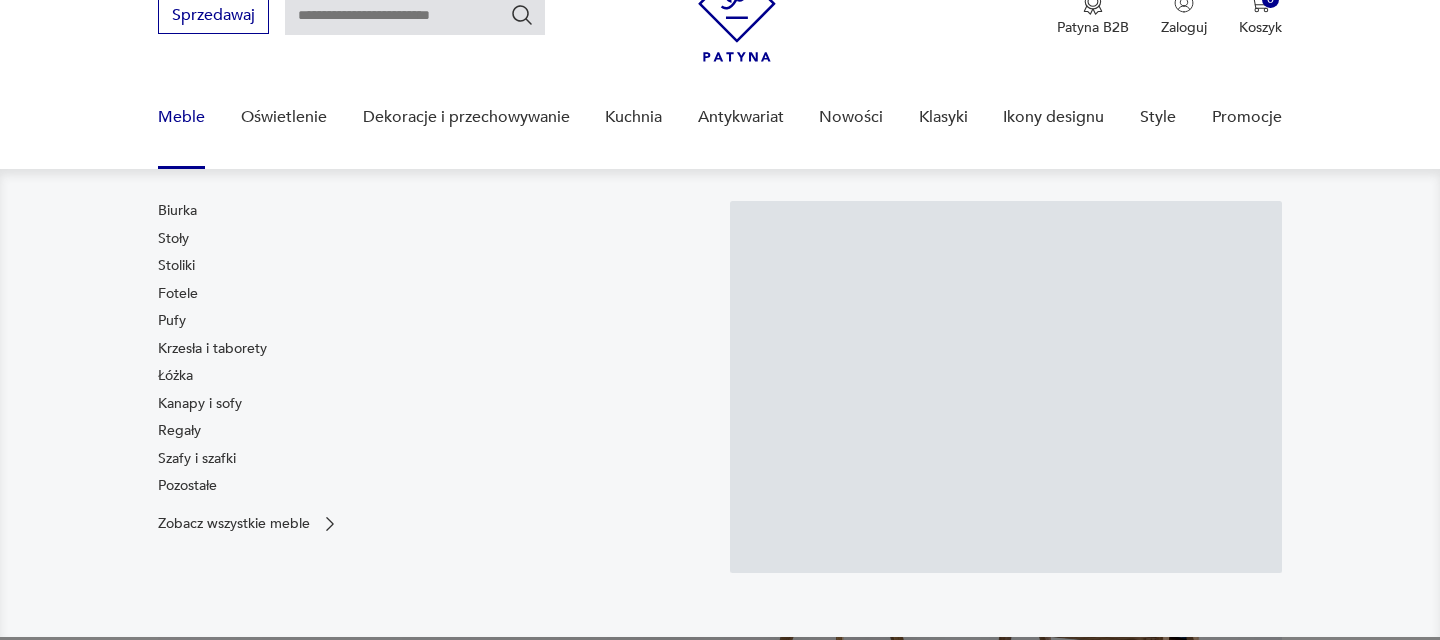 scroll, scrollTop: 117, scrollLeft: 0, axis: vertical 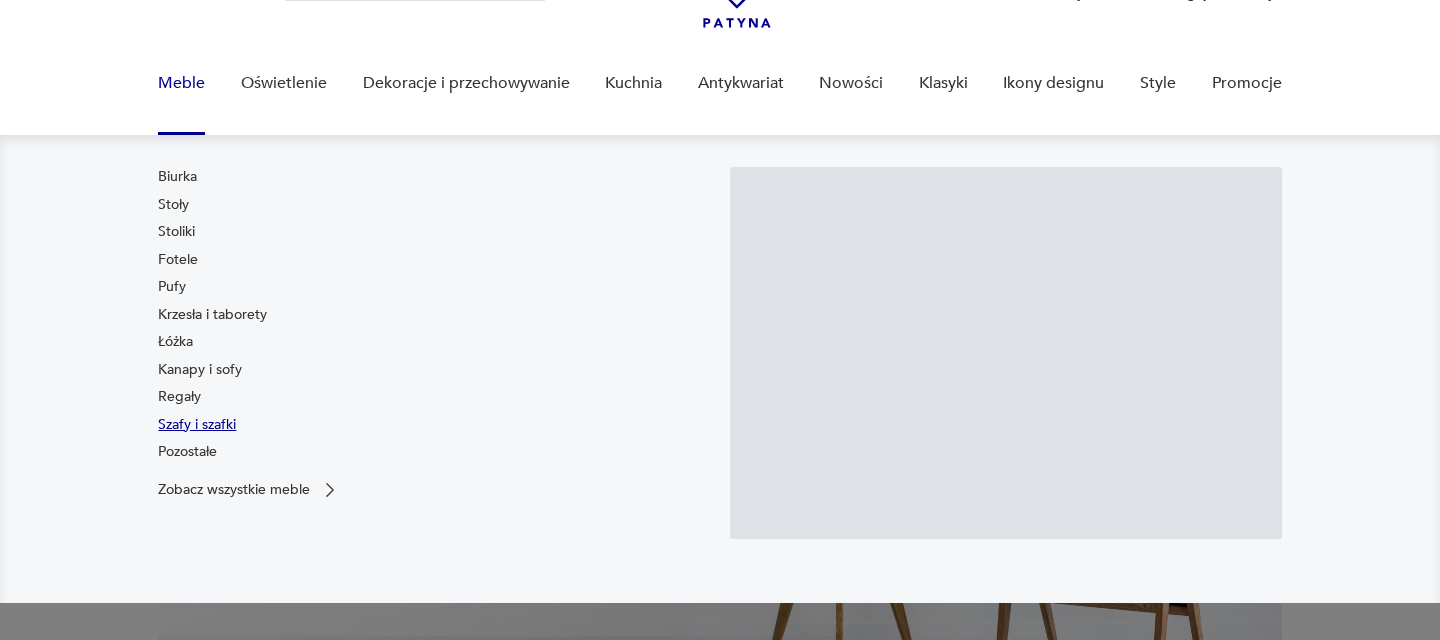 click on "Szafy i szafki" at bounding box center [197, 425] 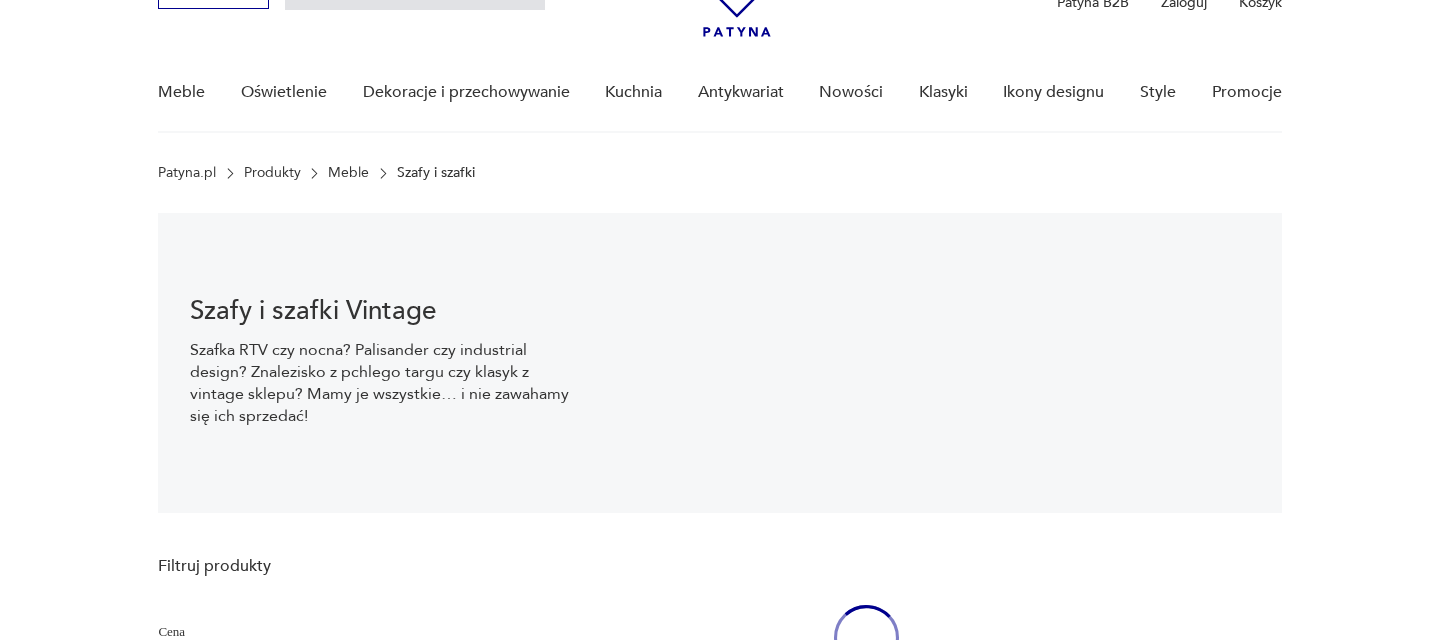 scroll, scrollTop: 51, scrollLeft: 0, axis: vertical 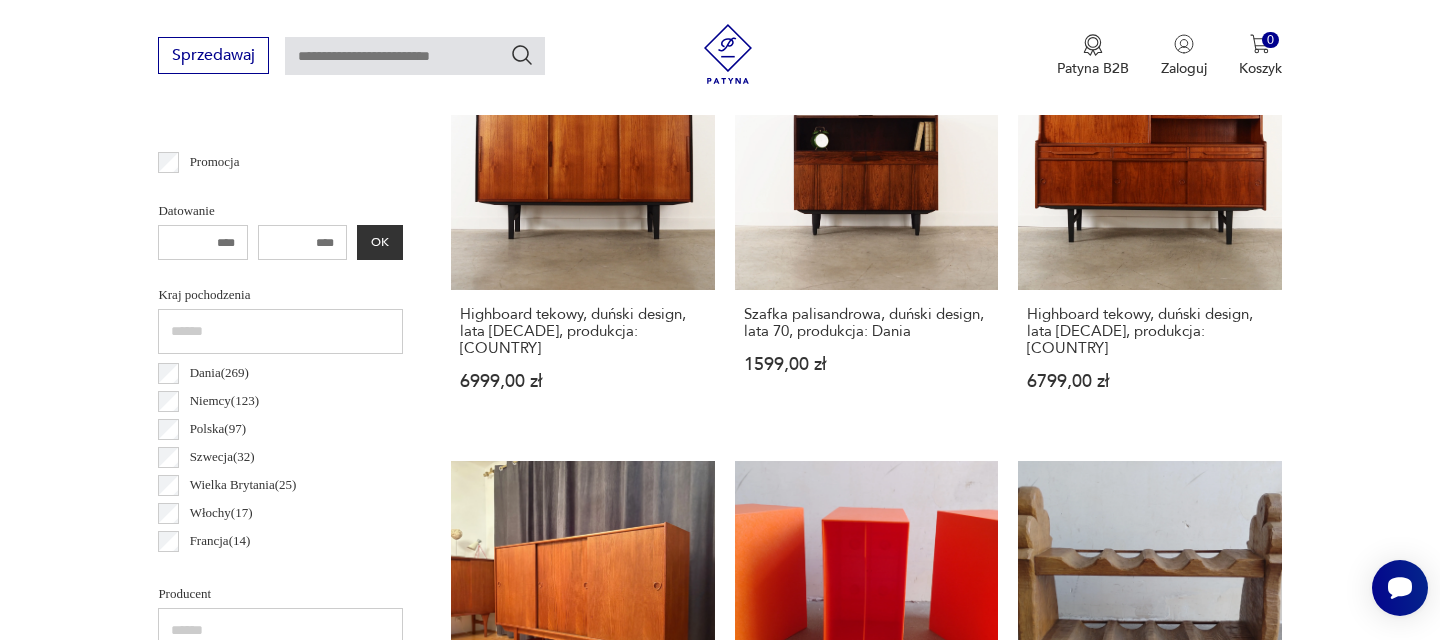drag, startPoint x: 267, startPoint y: 174, endPoint x: 305, endPoint y: 170, distance: 38.209946 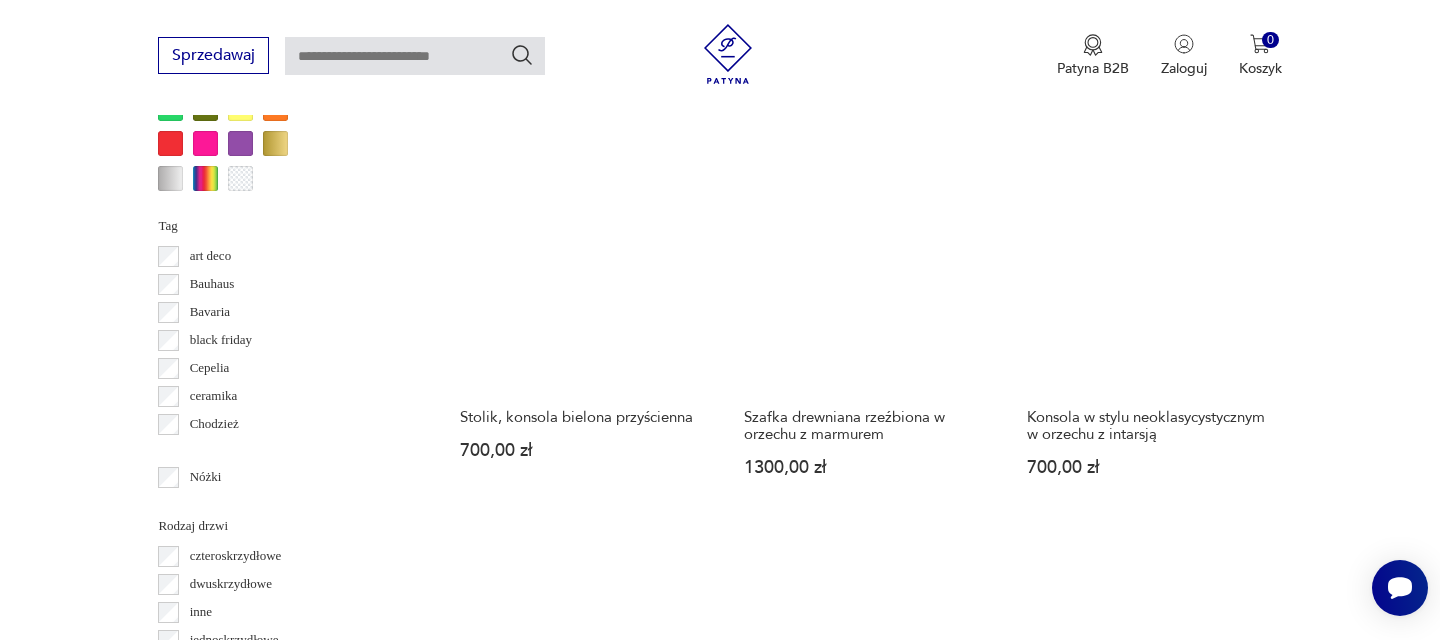 scroll, scrollTop: 2068, scrollLeft: 0, axis: vertical 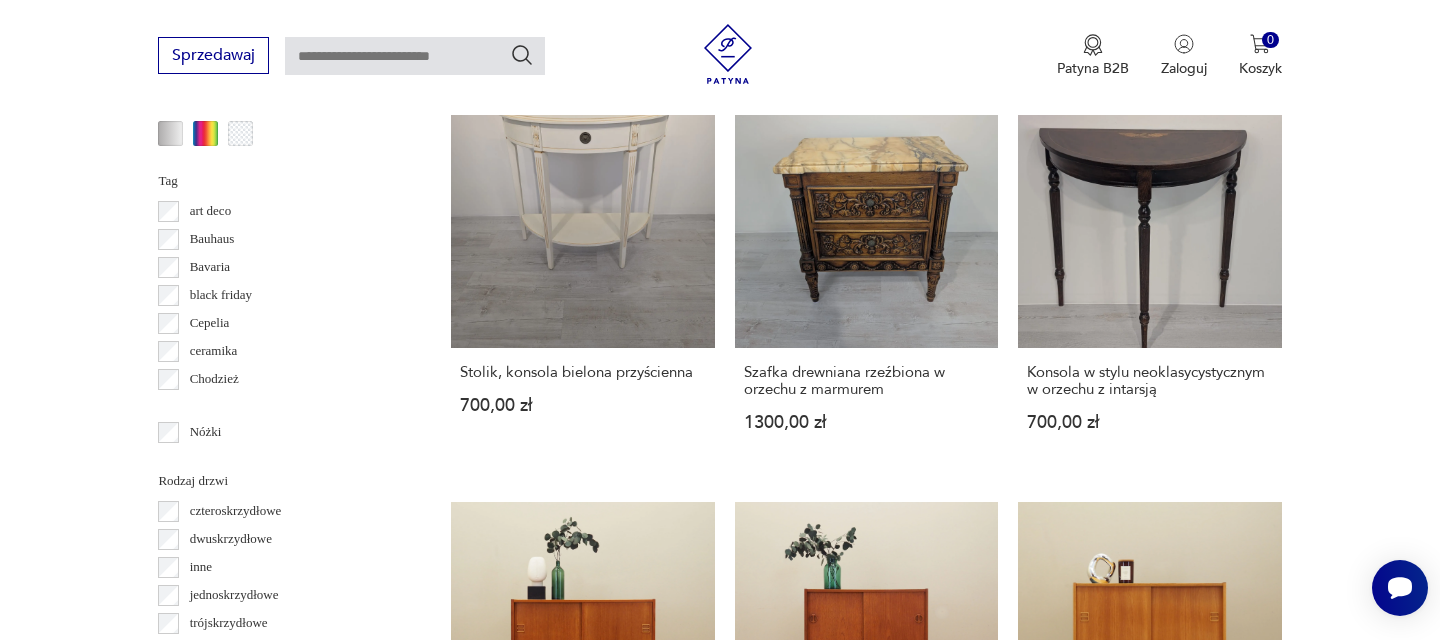 click on "2" at bounding box center [866, 1392] 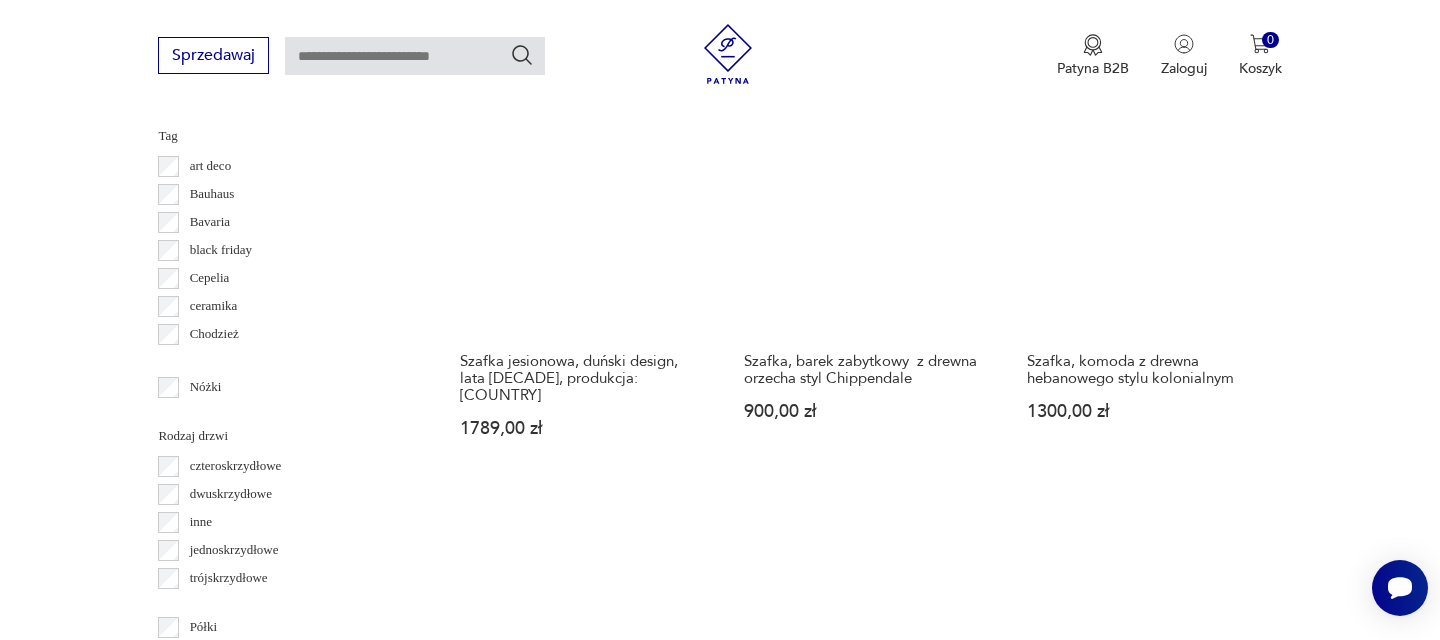 scroll, scrollTop: 2110, scrollLeft: 0, axis: vertical 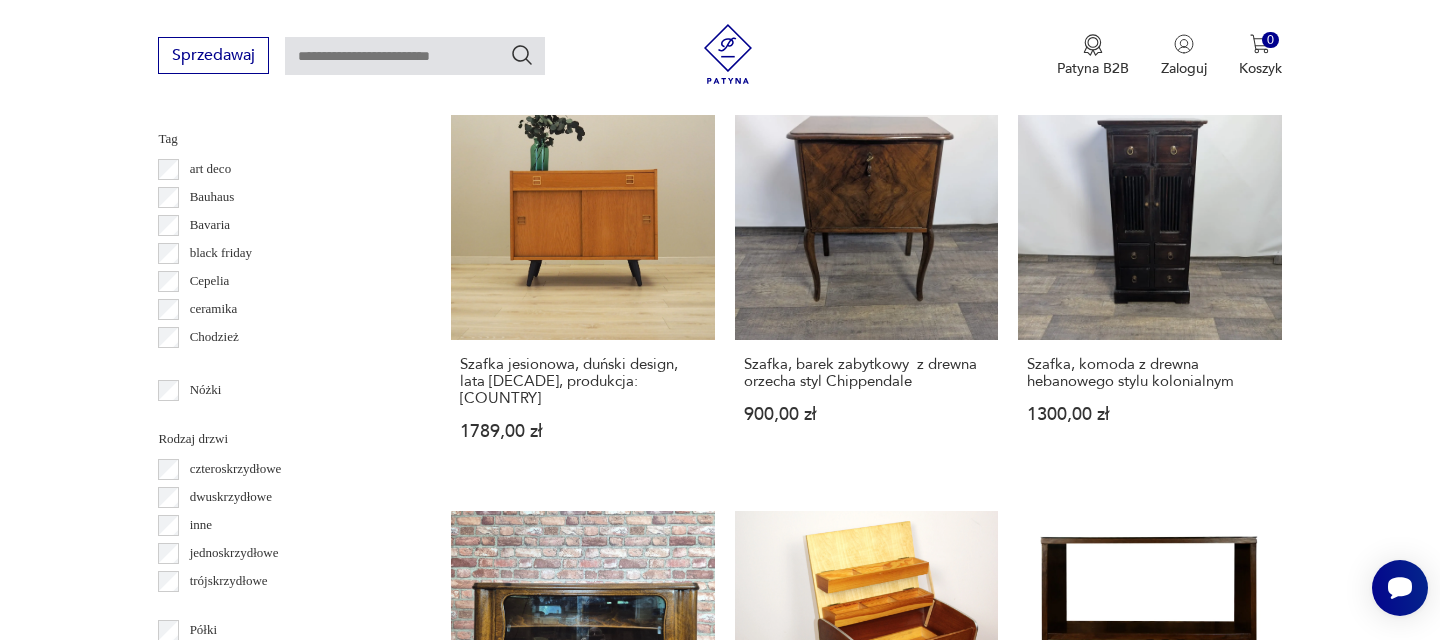 click on "3" at bounding box center [912, 1401] 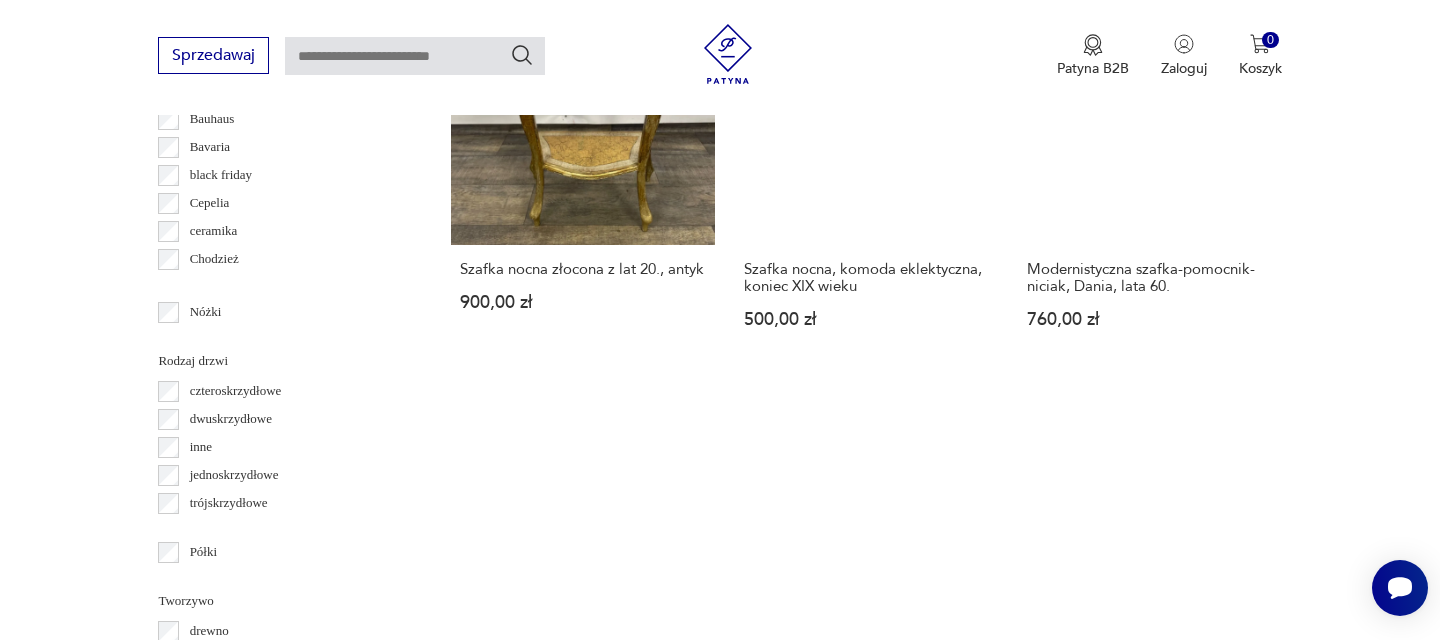 scroll, scrollTop: 2193, scrollLeft: 0, axis: vertical 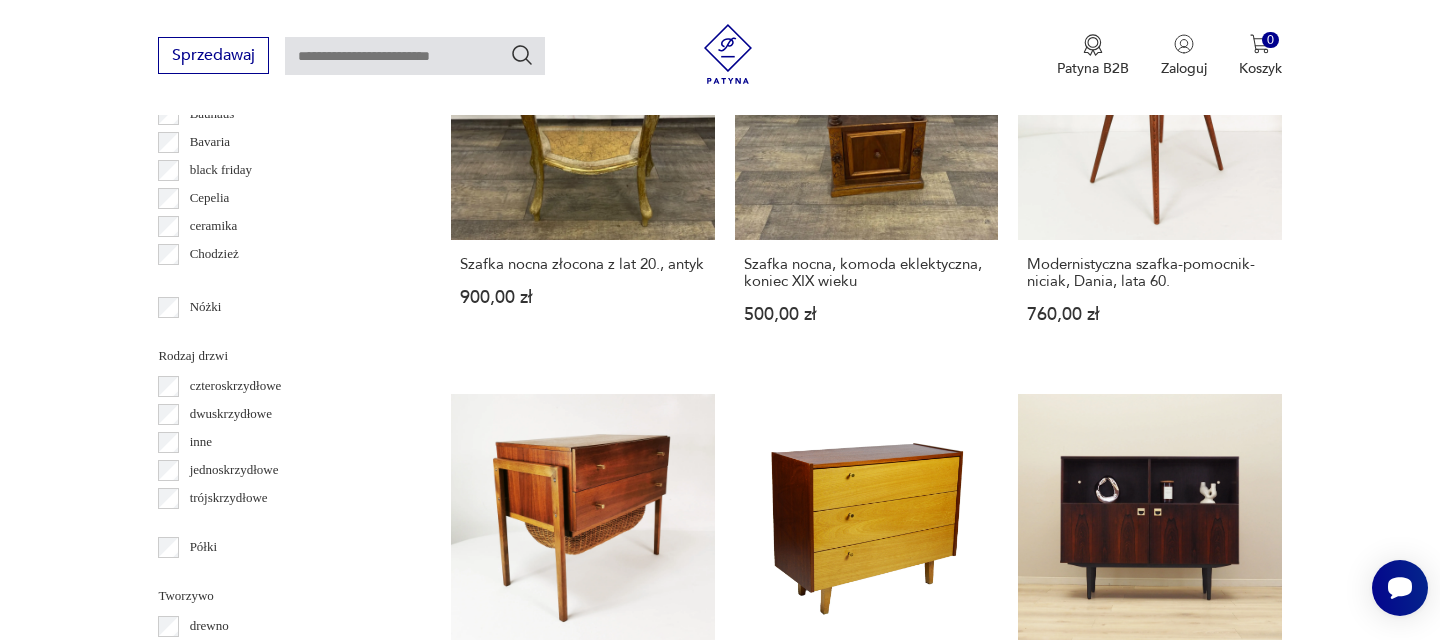 click on "4" at bounding box center (958, 1284) 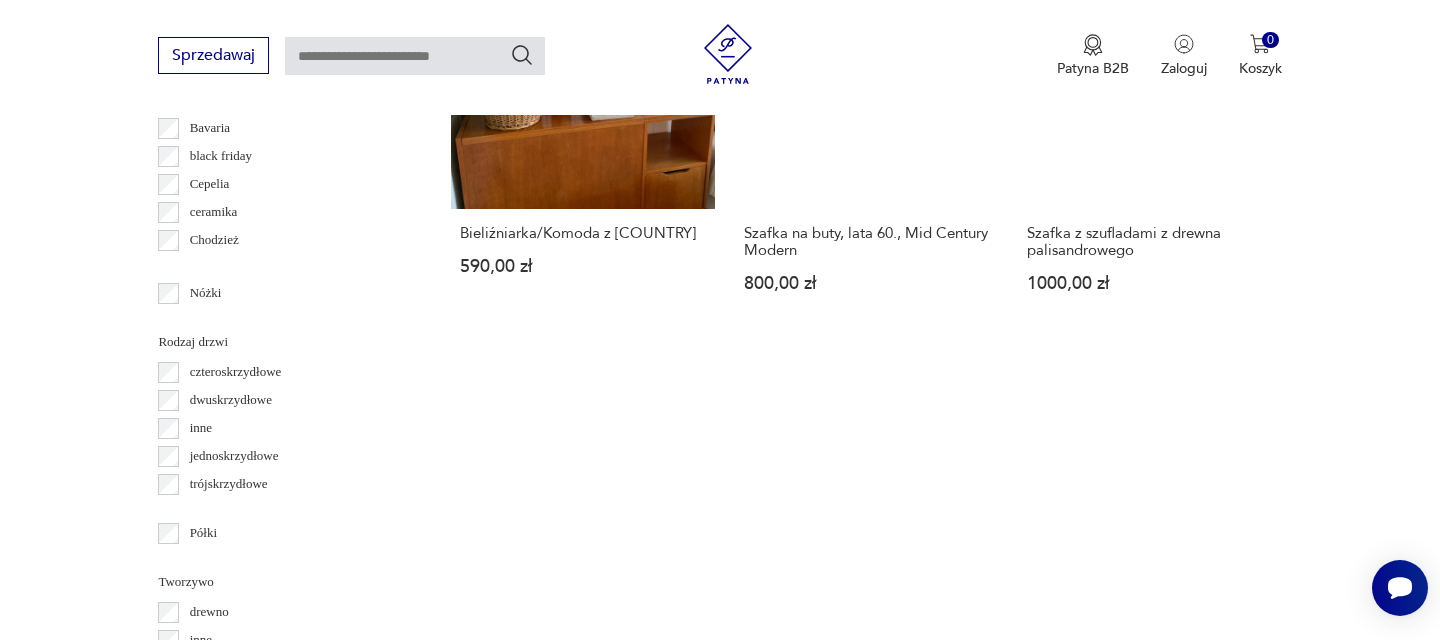 scroll, scrollTop: 2226, scrollLeft: 0, axis: vertical 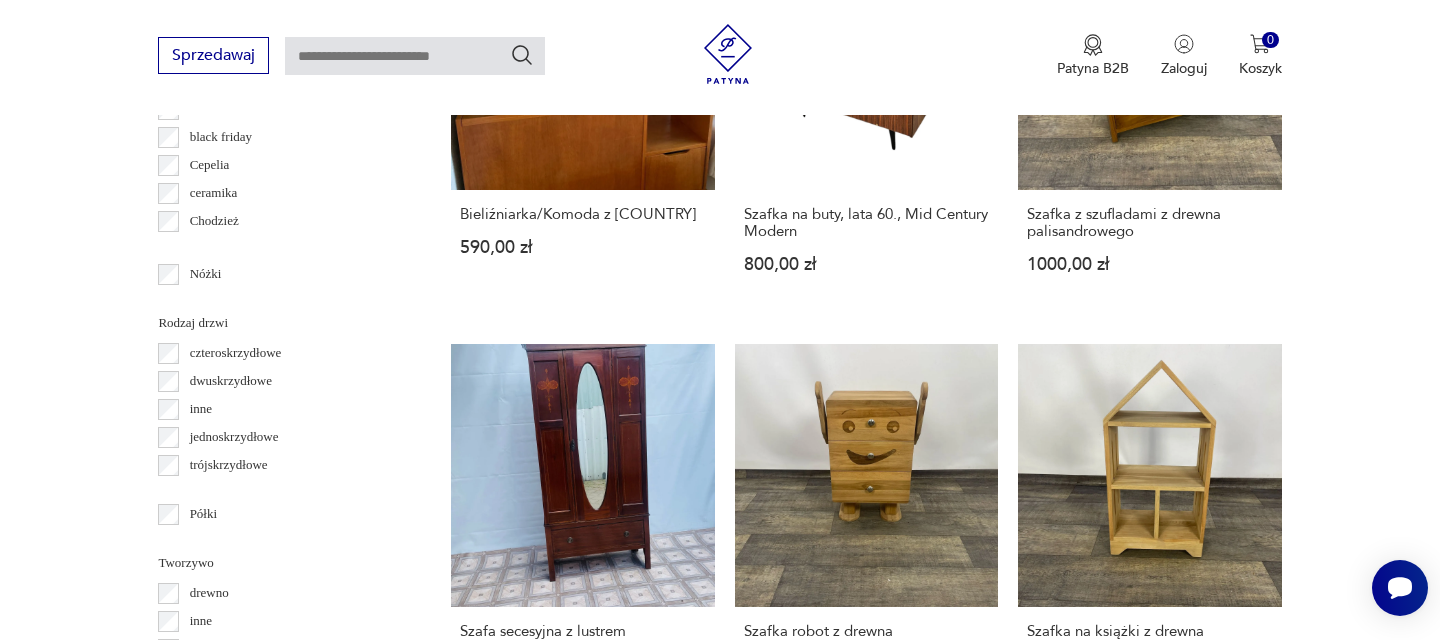 click on "5" at bounding box center (1004, 1251) 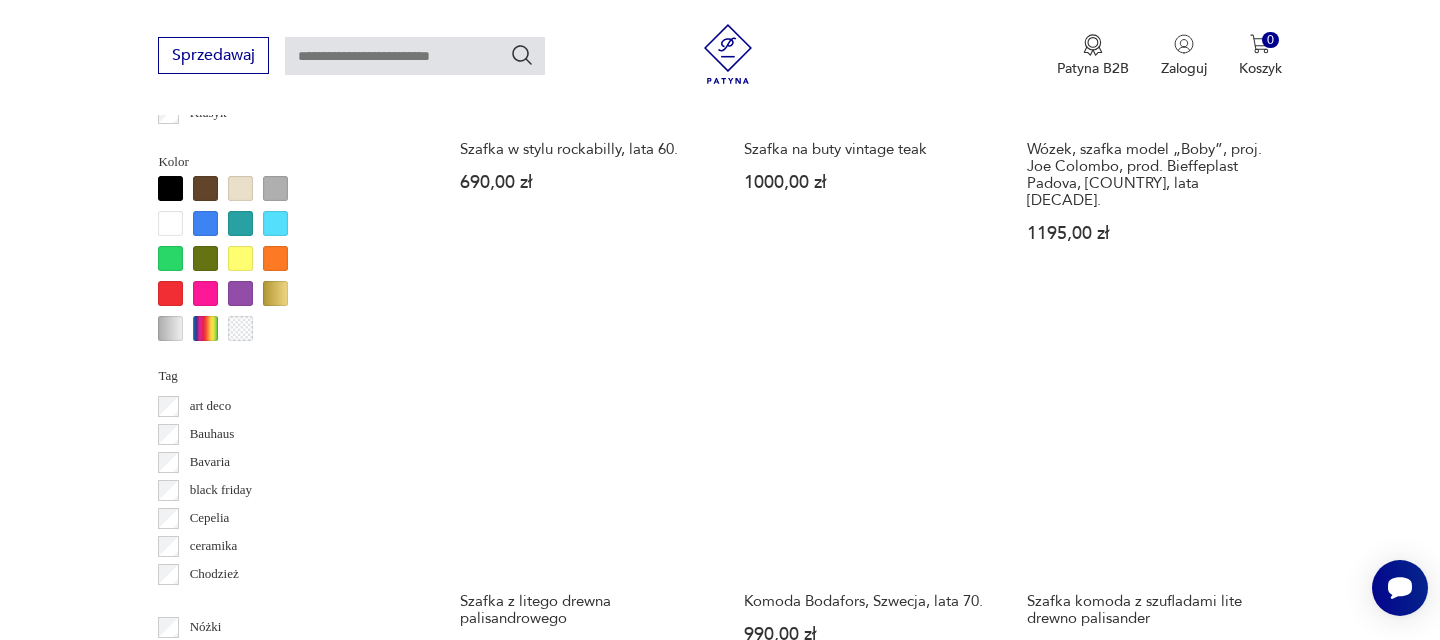 scroll, scrollTop: 1913, scrollLeft: 0, axis: vertical 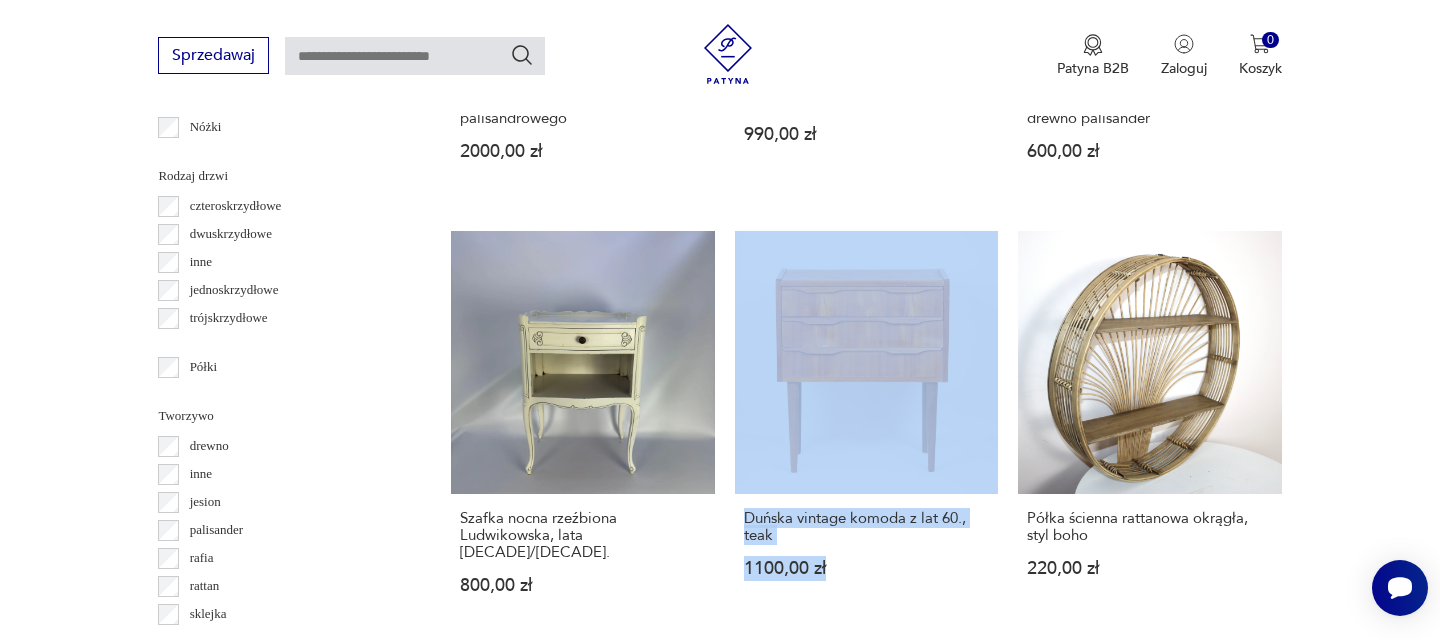 click on "6" at bounding box center [1050, 1138] 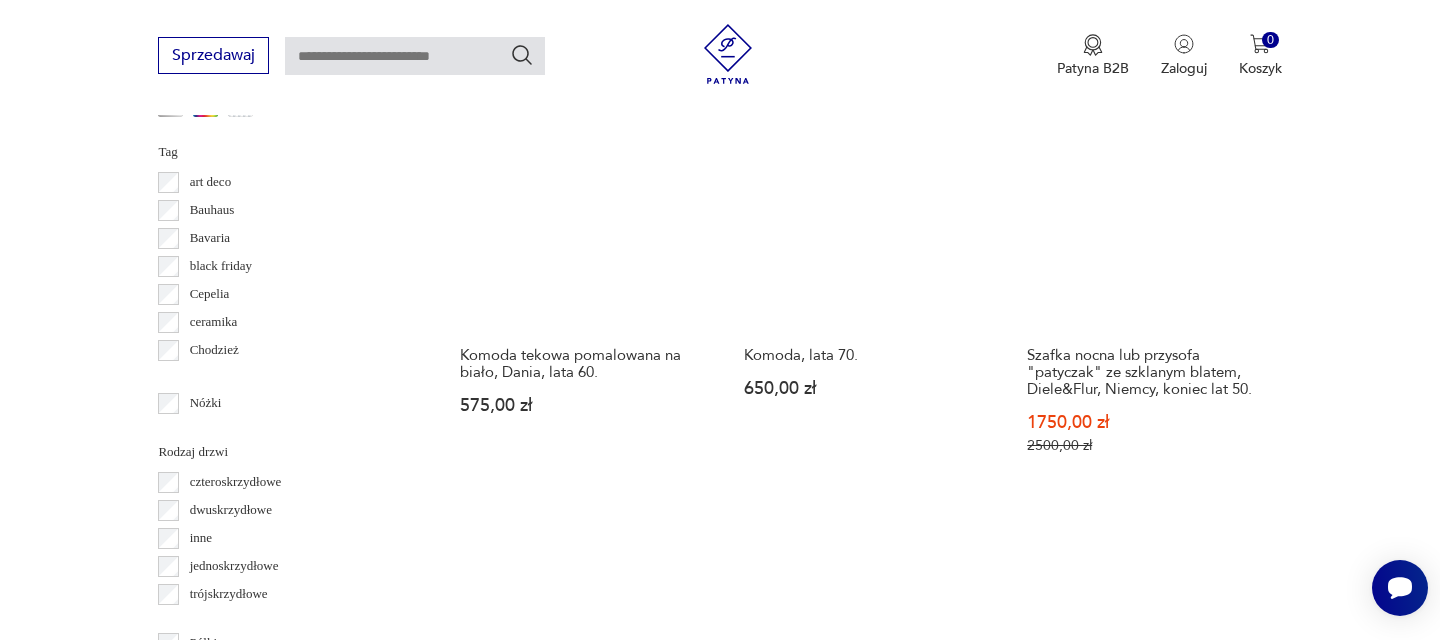 scroll, scrollTop: 2103, scrollLeft: 0, axis: vertical 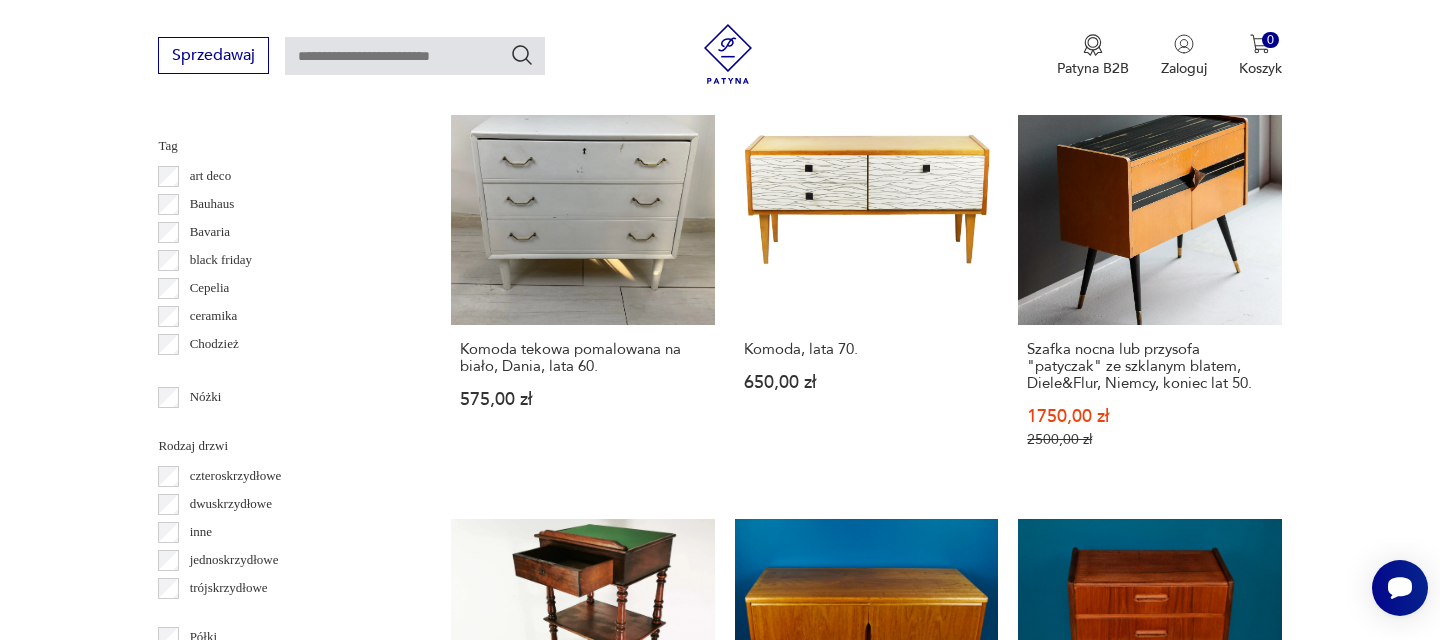 click on "7" at bounding box center [1050, 1409] 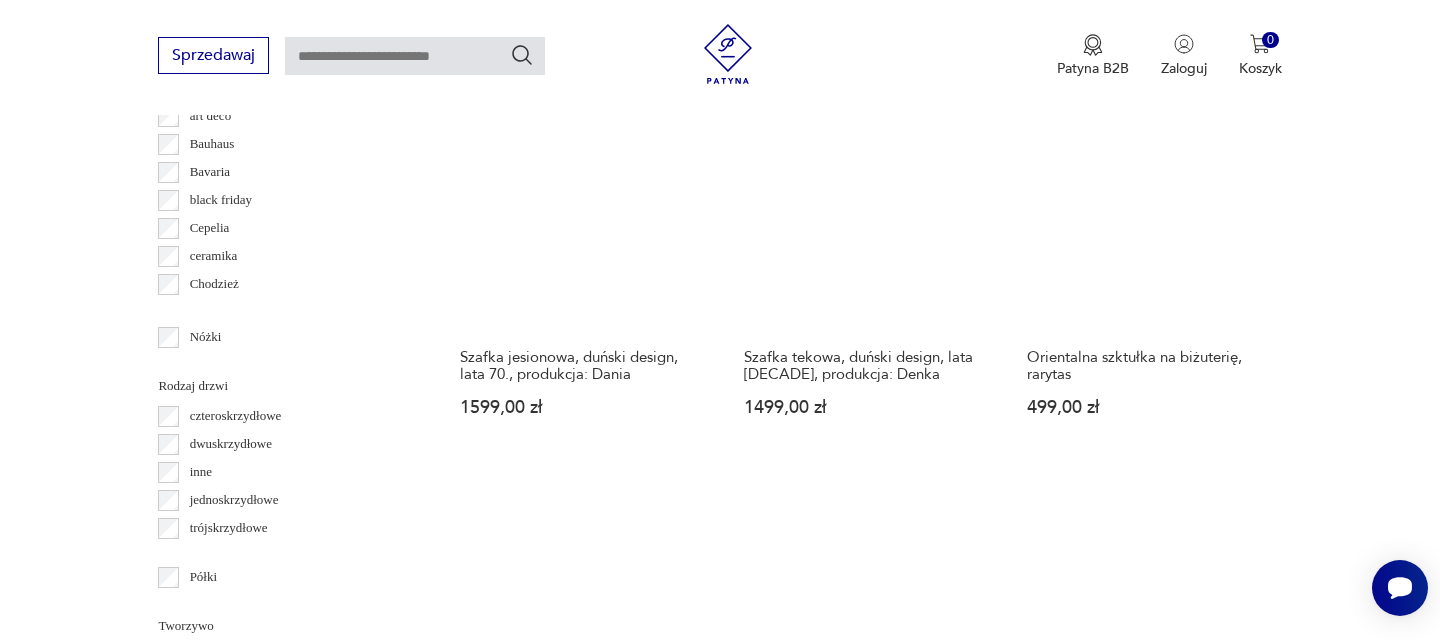 scroll, scrollTop: 2178, scrollLeft: 0, axis: vertical 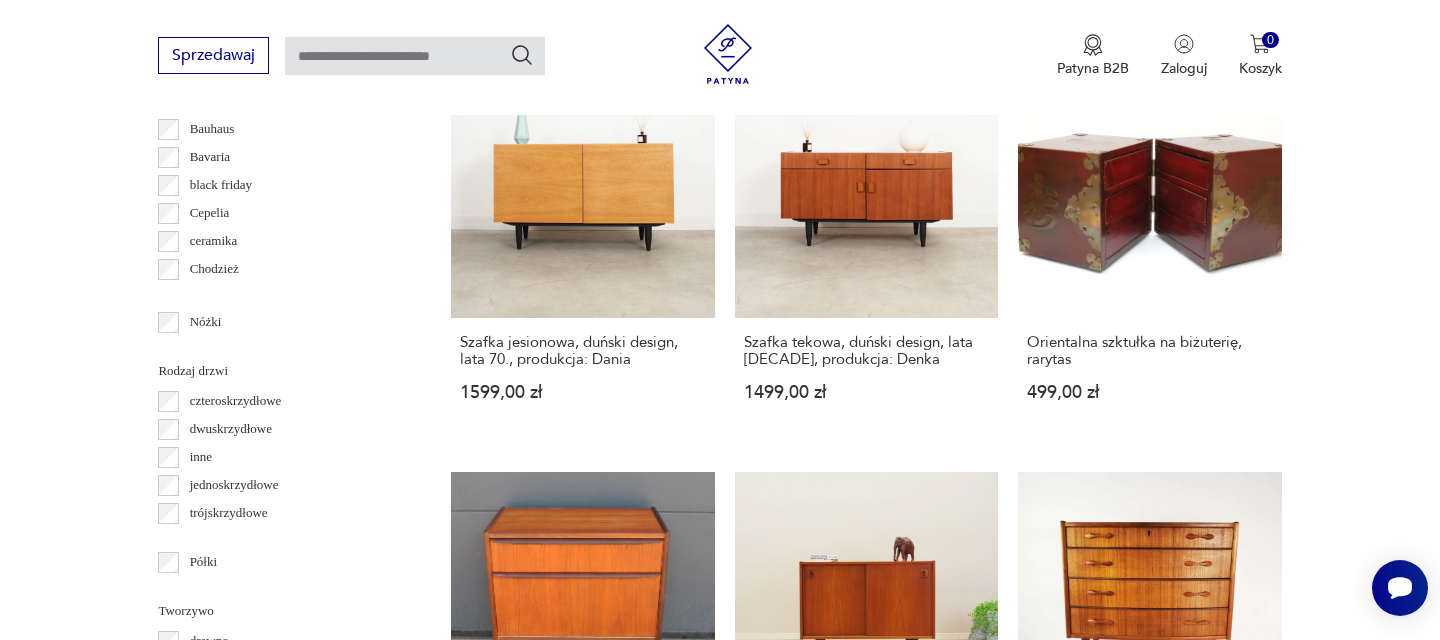 click on "8" at bounding box center (1050, 1396) 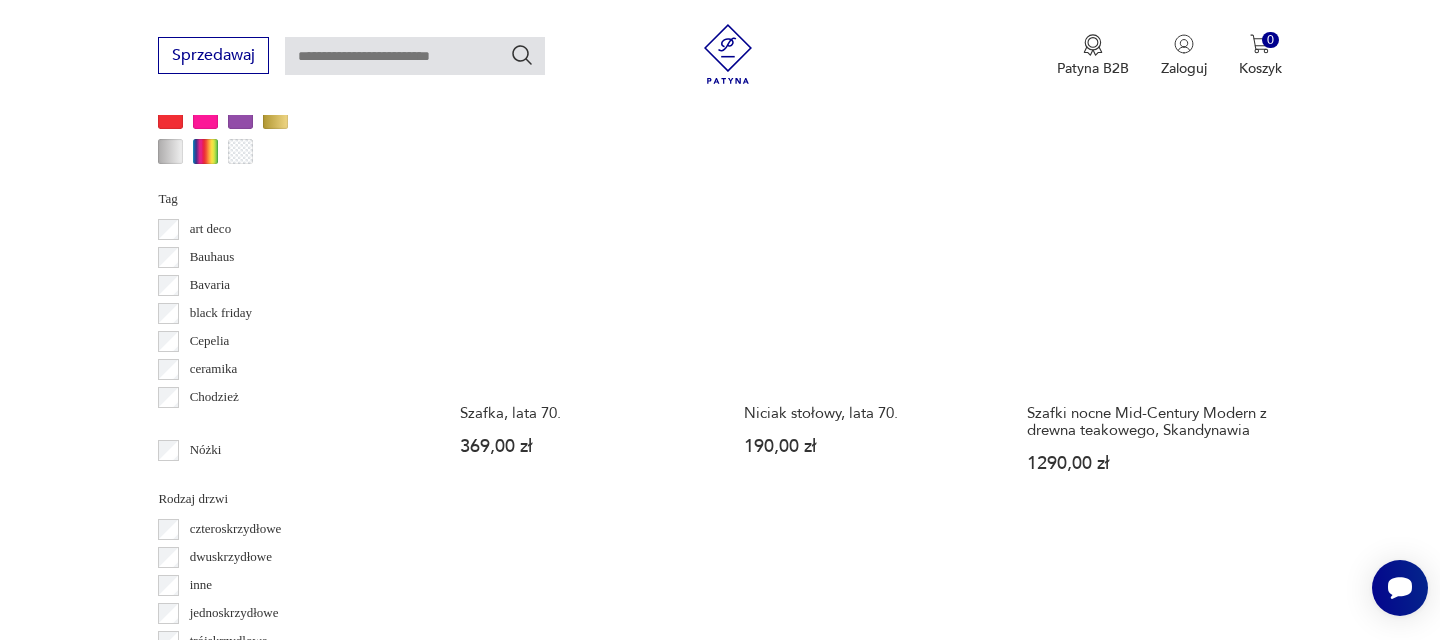 scroll, scrollTop: 2044, scrollLeft: 0, axis: vertical 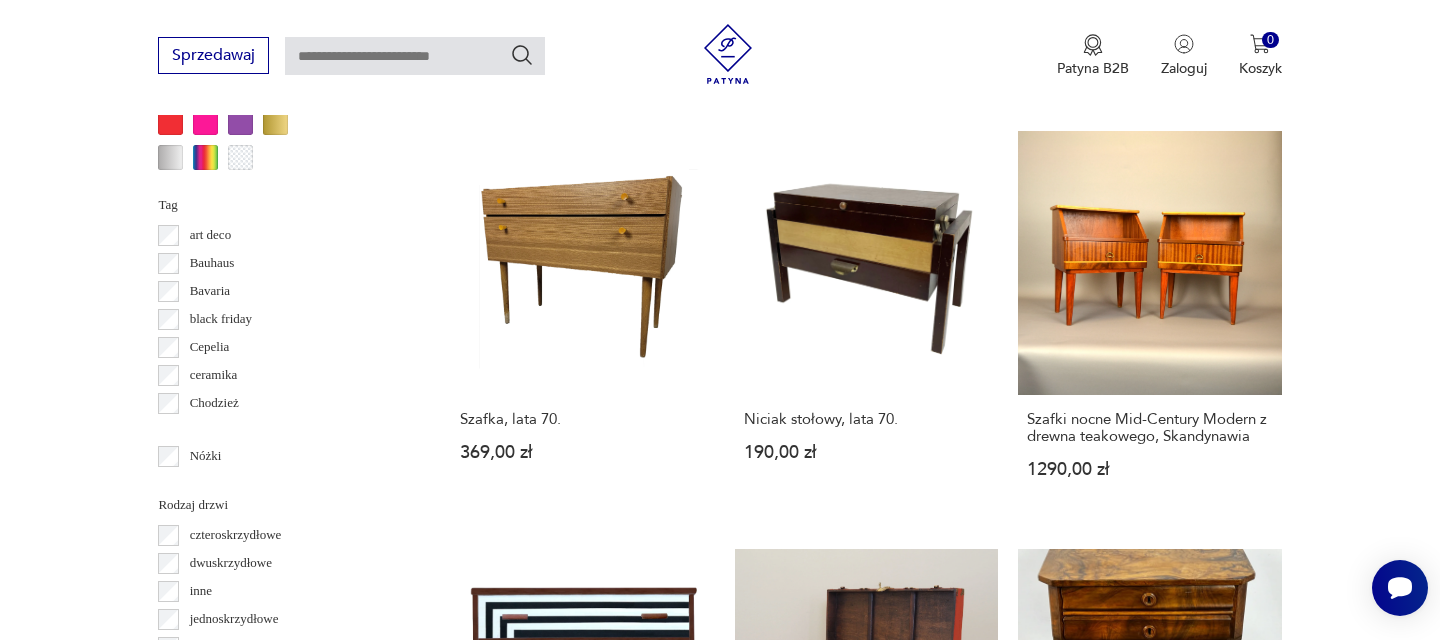 click on "9" at bounding box center (1050, 1439) 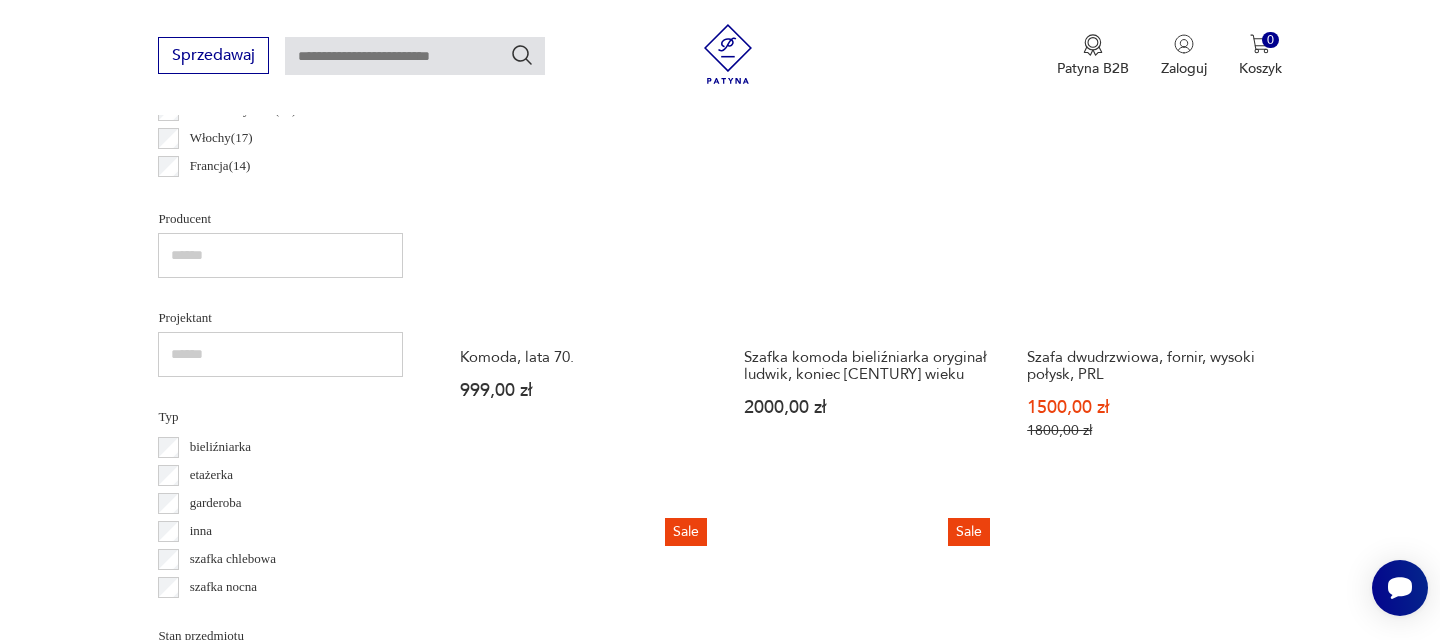 scroll, scrollTop: 1251, scrollLeft: 0, axis: vertical 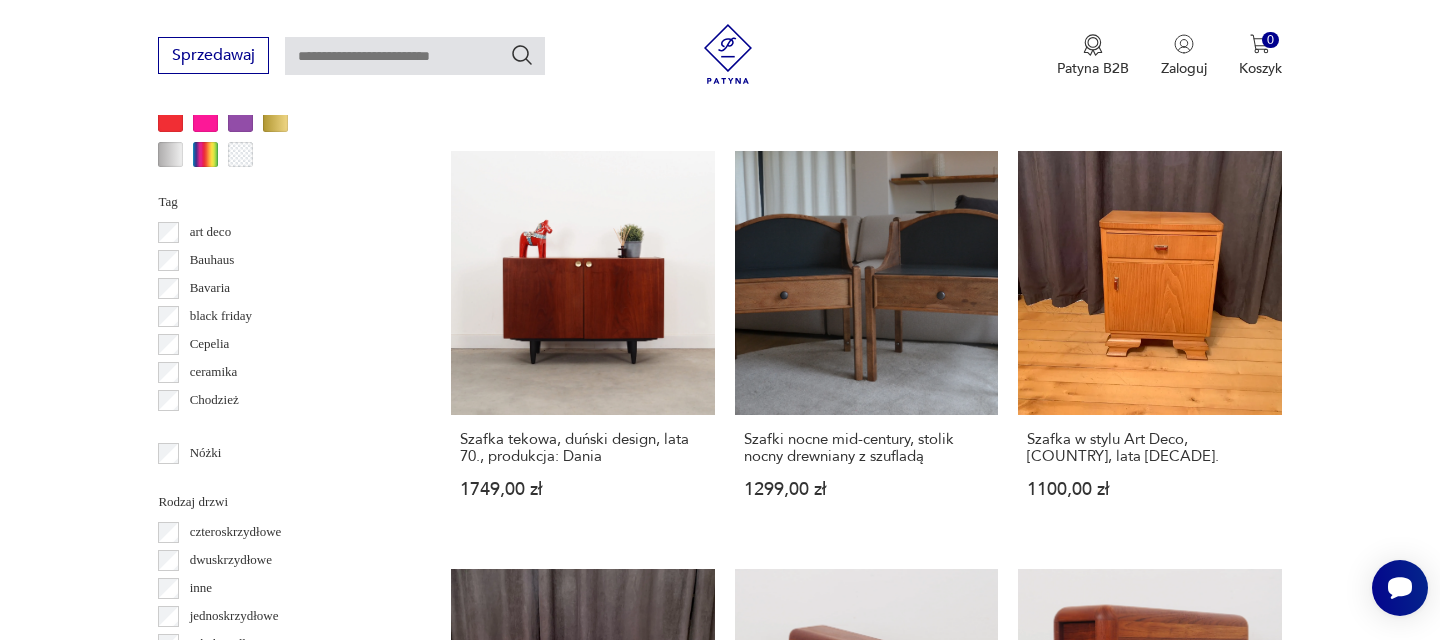 click 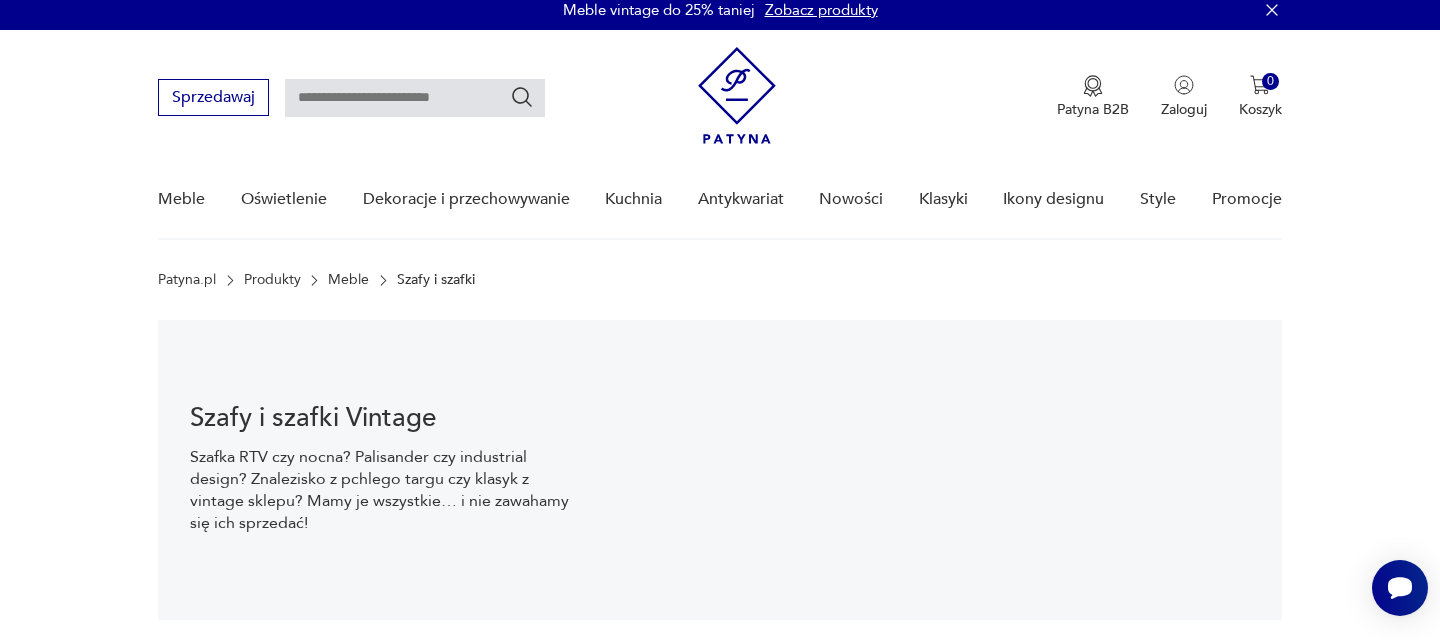 scroll, scrollTop: 17, scrollLeft: 0, axis: vertical 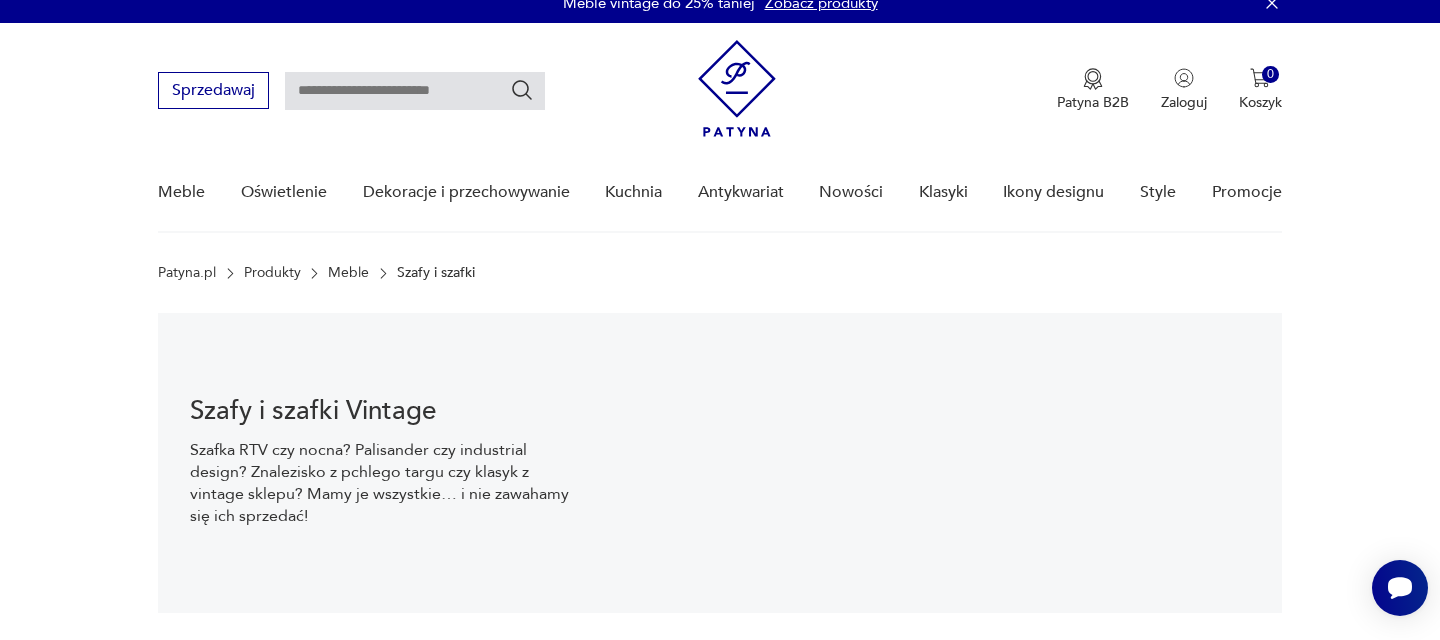 click at bounding box center (415, 91) 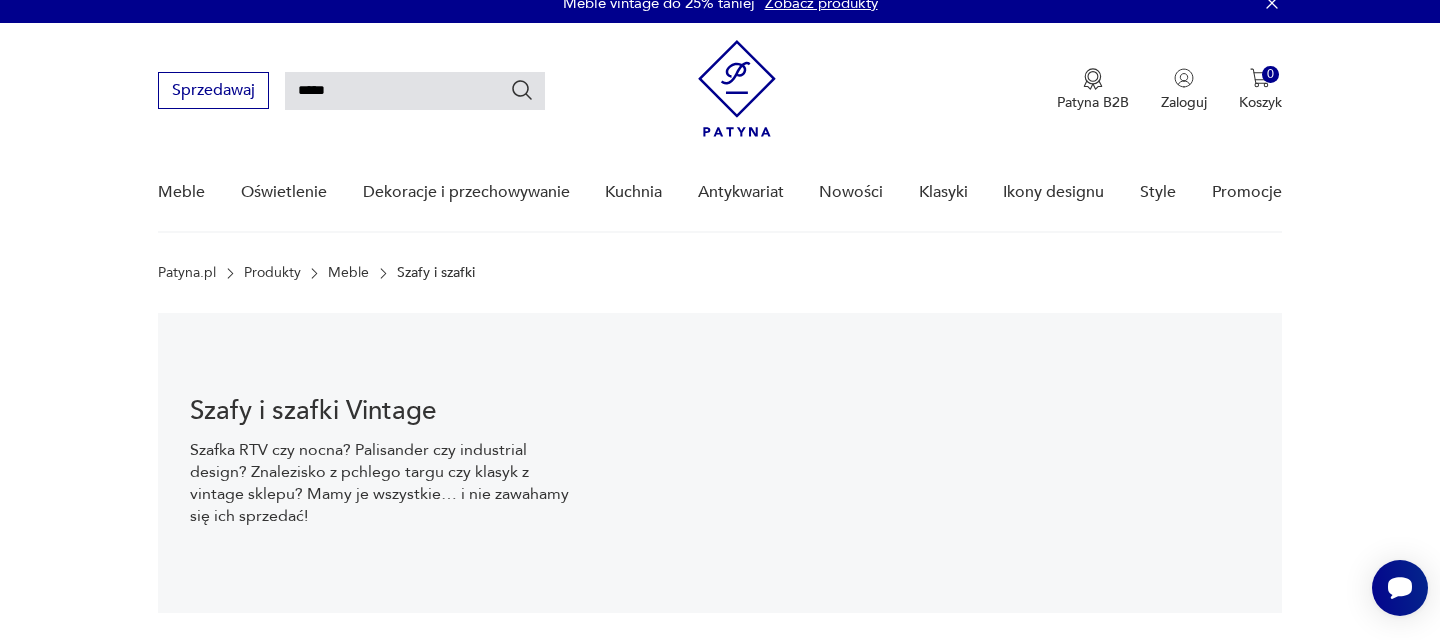 type on "******" 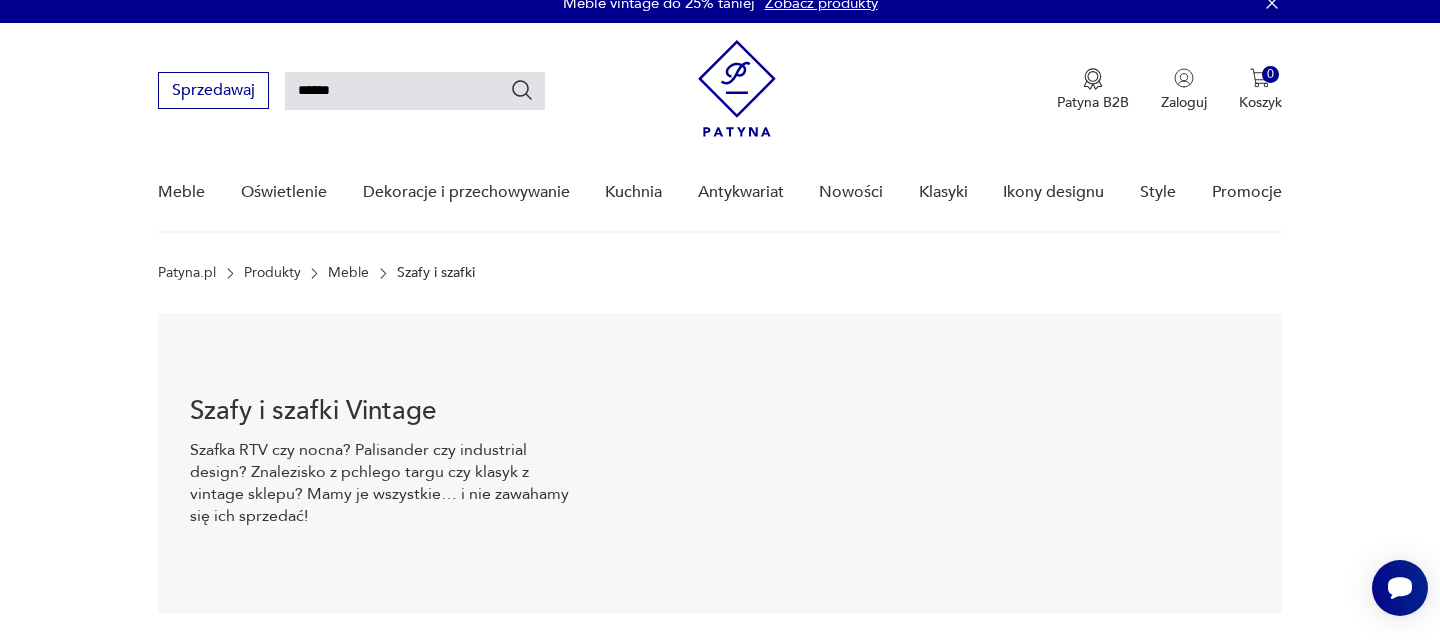 type 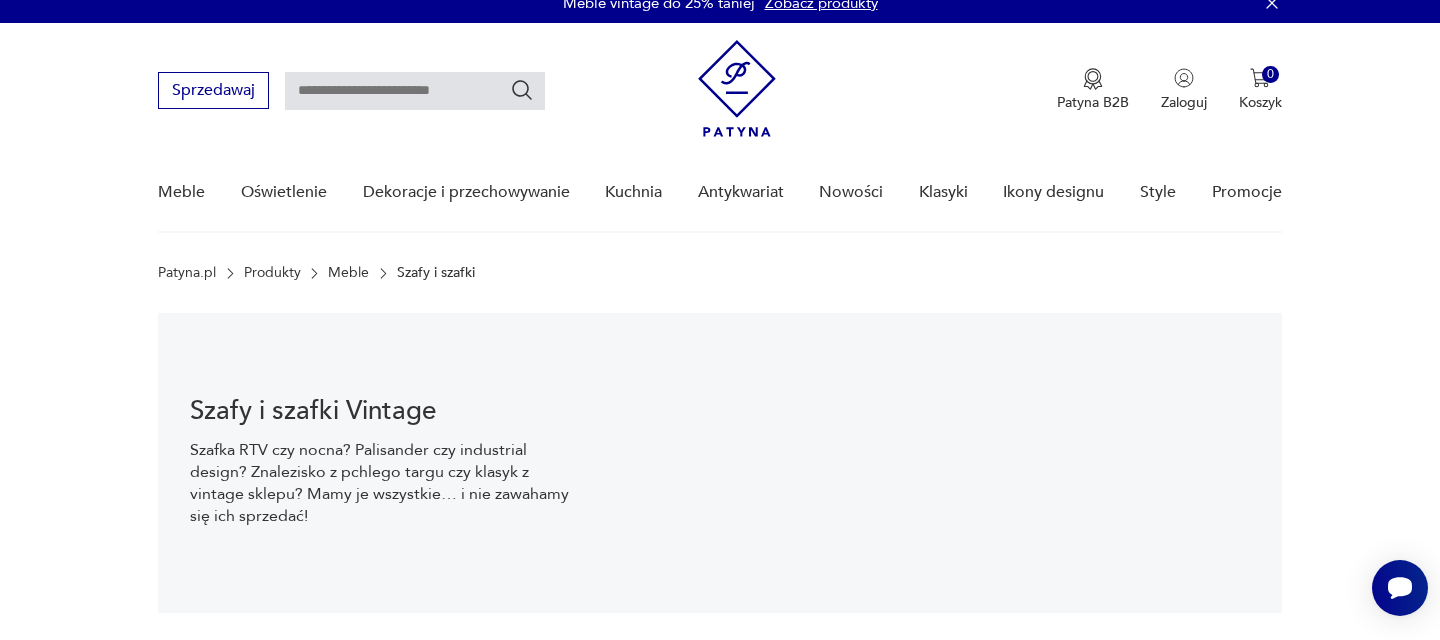 type 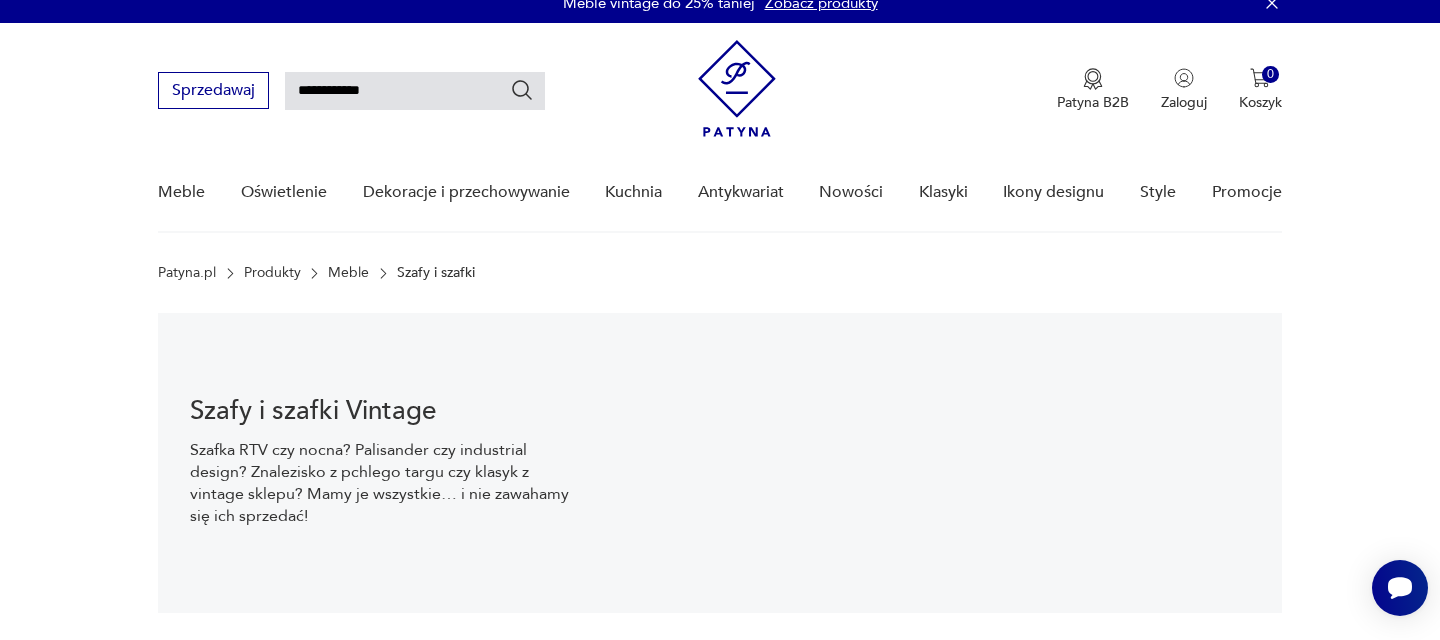 type on "**********" 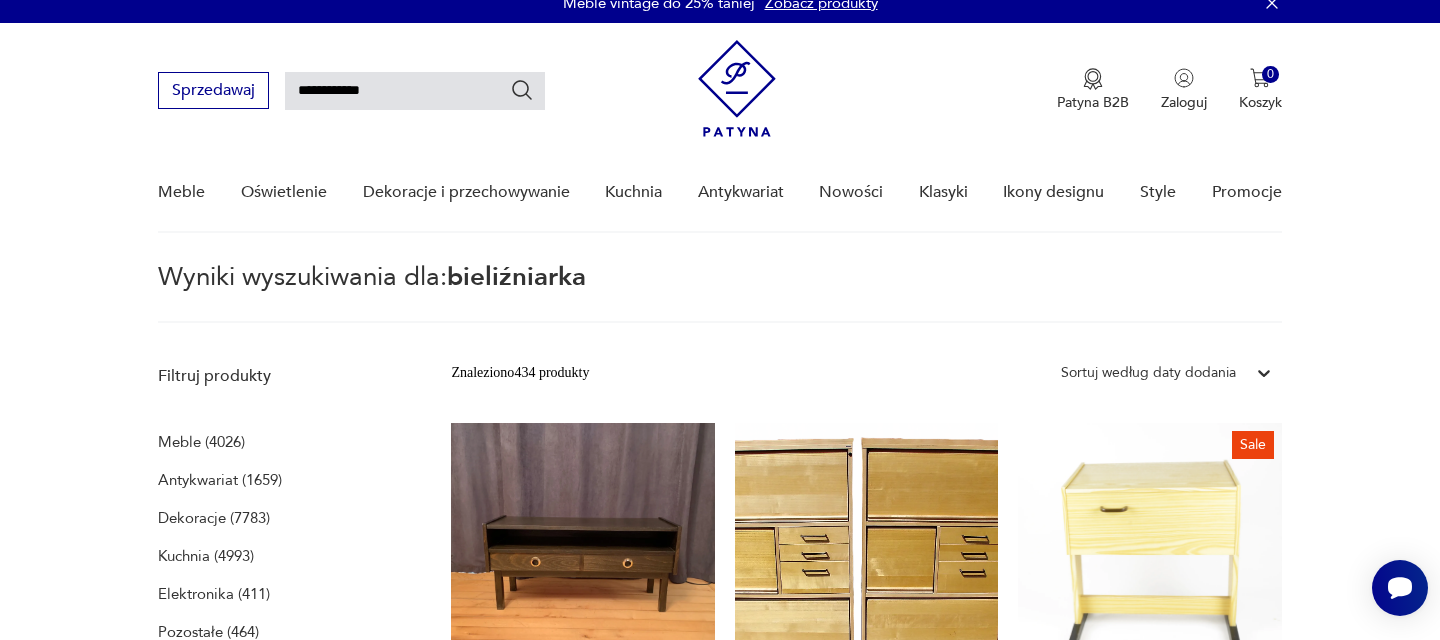 type 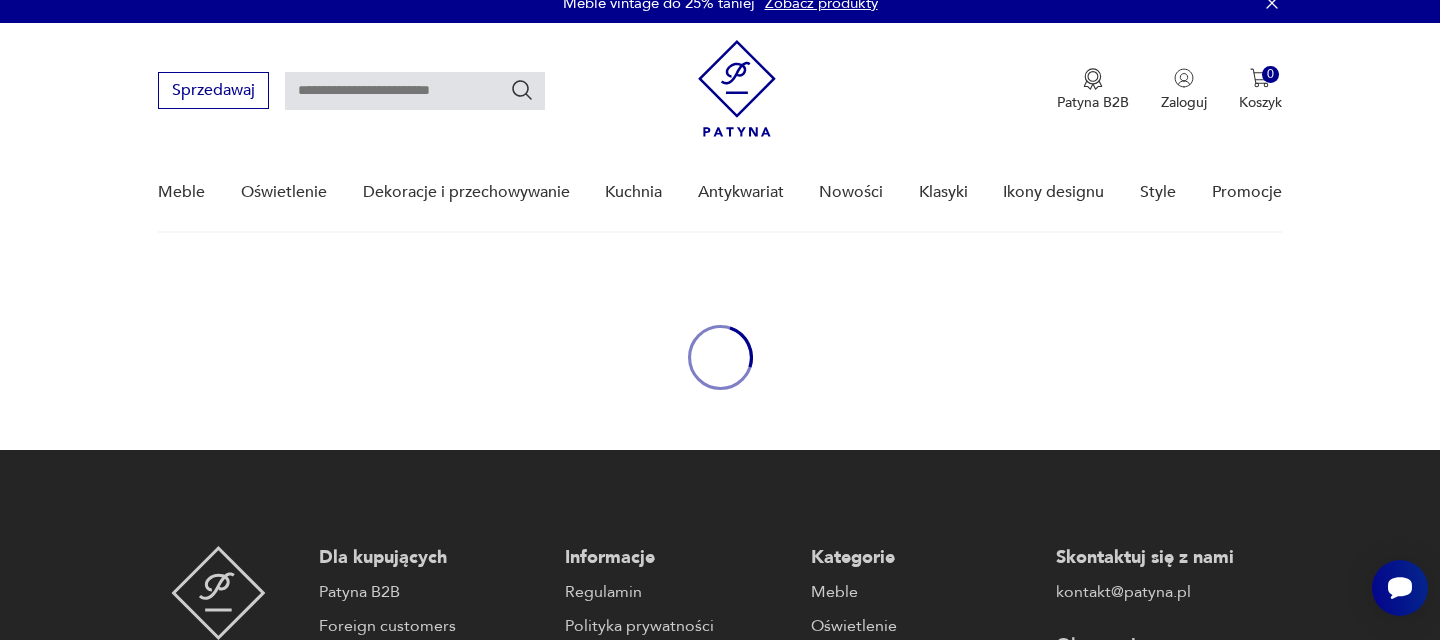 type on "**********" 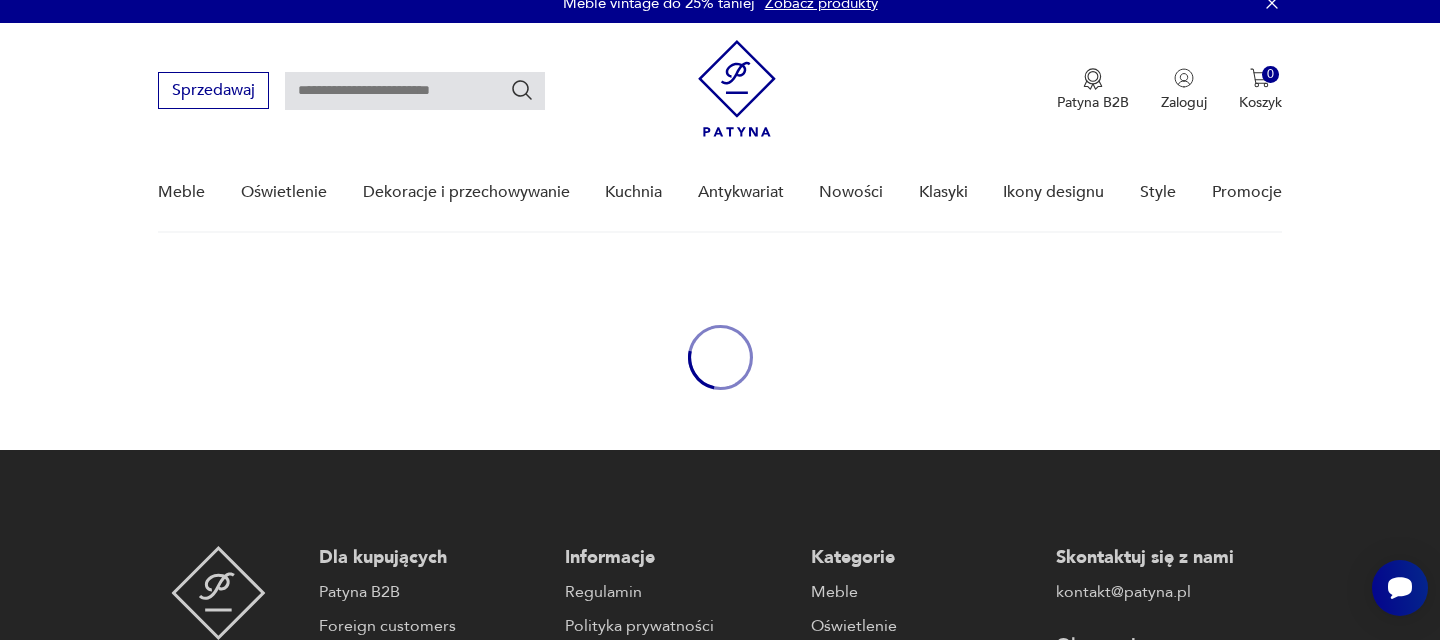 type on "**********" 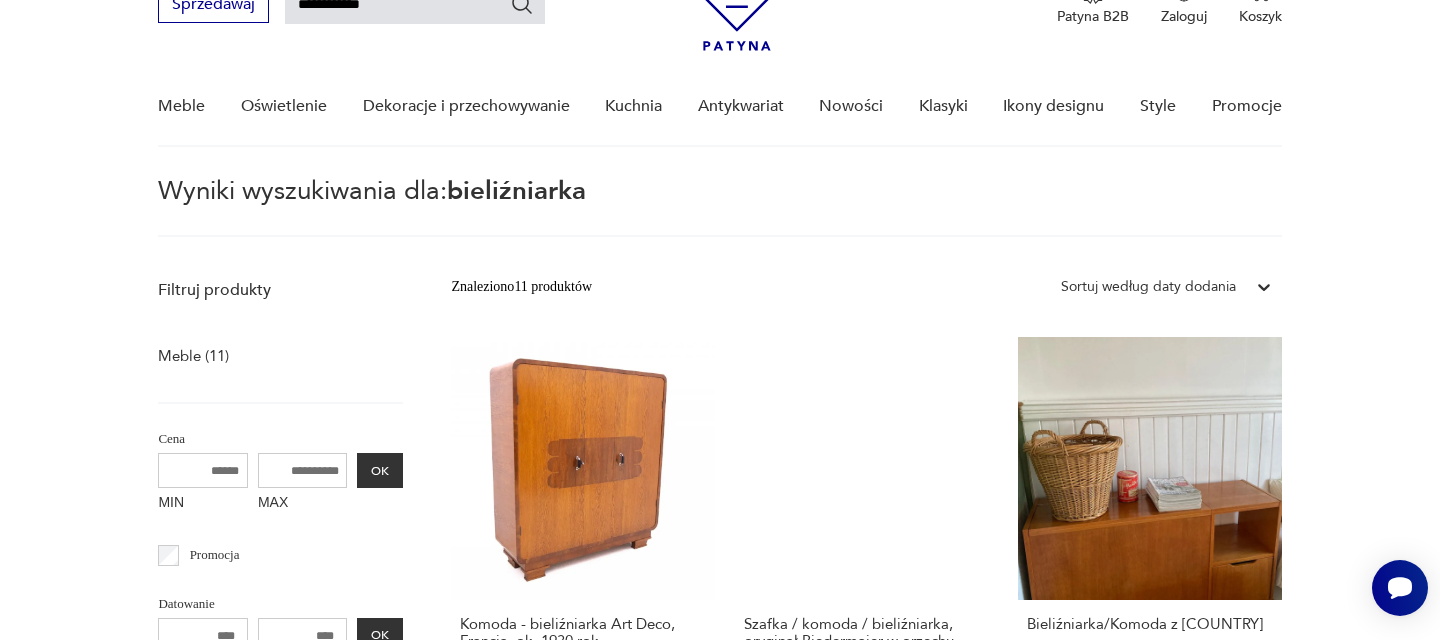 scroll, scrollTop: 0, scrollLeft: 0, axis: both 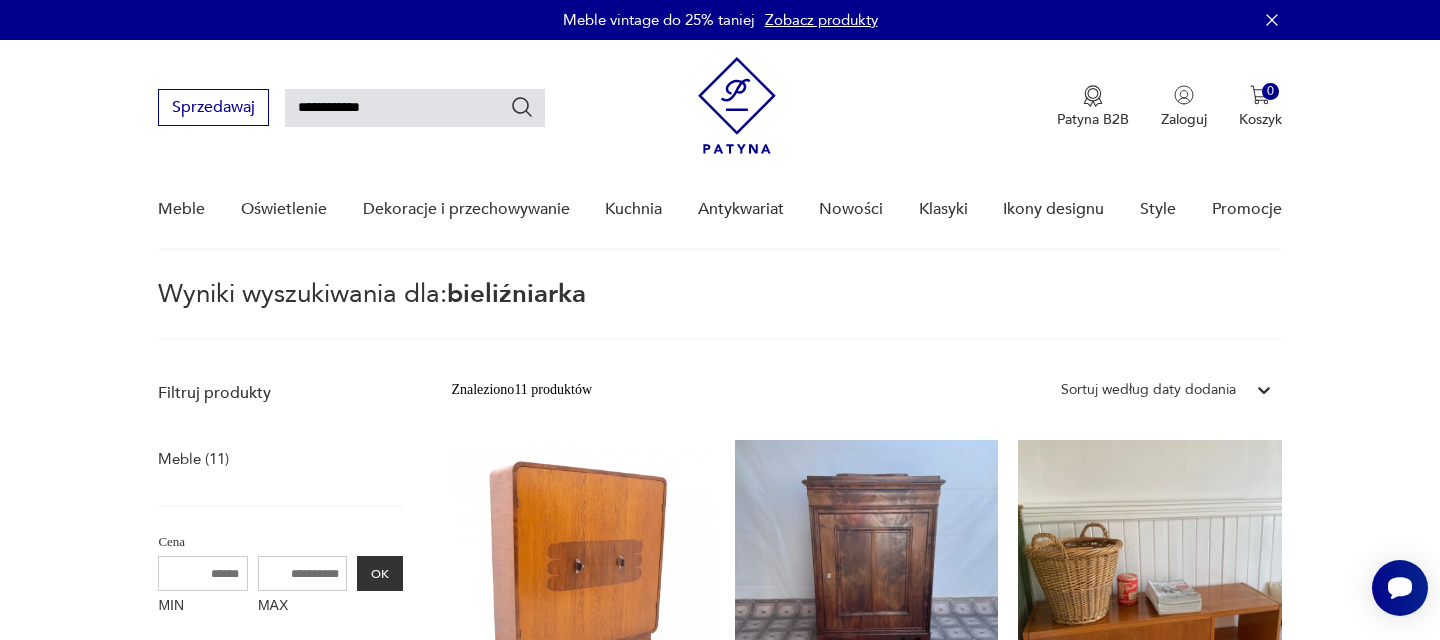 drag, startPoint x: 384, startPoint y: 110, endPoint x: 268, endPoint y: 108, distance: 116.01724 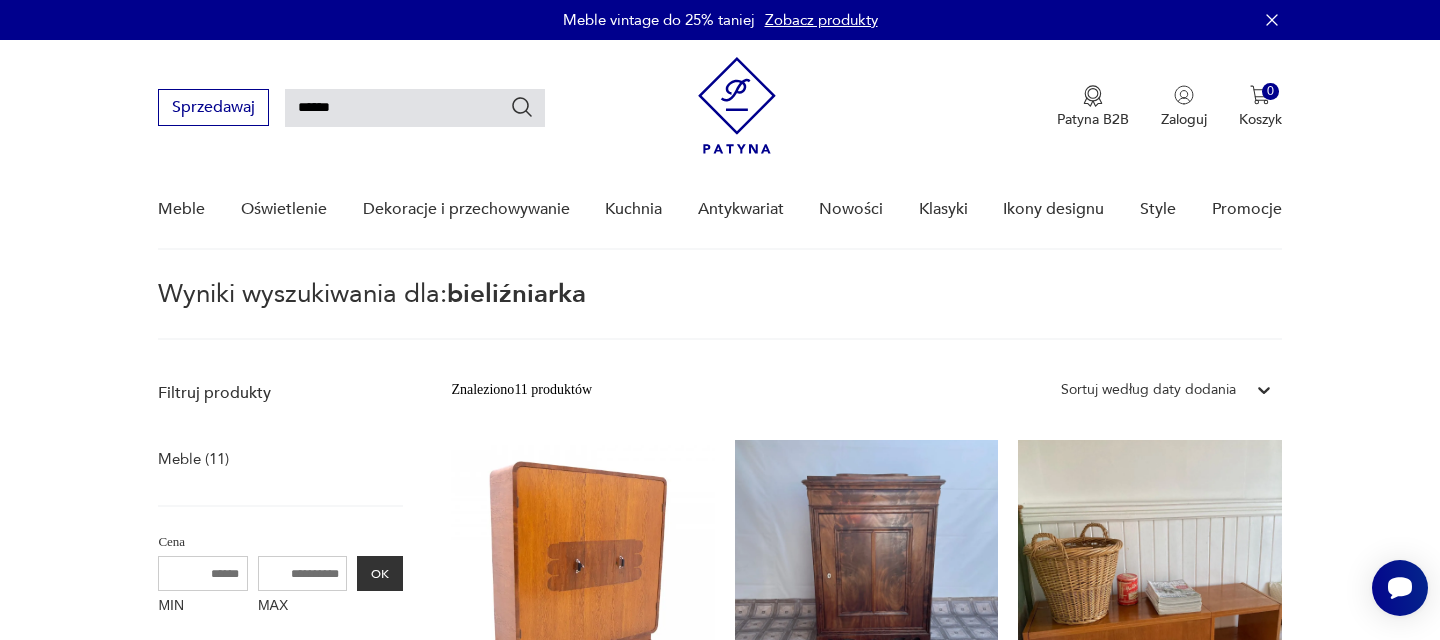 type on "******" 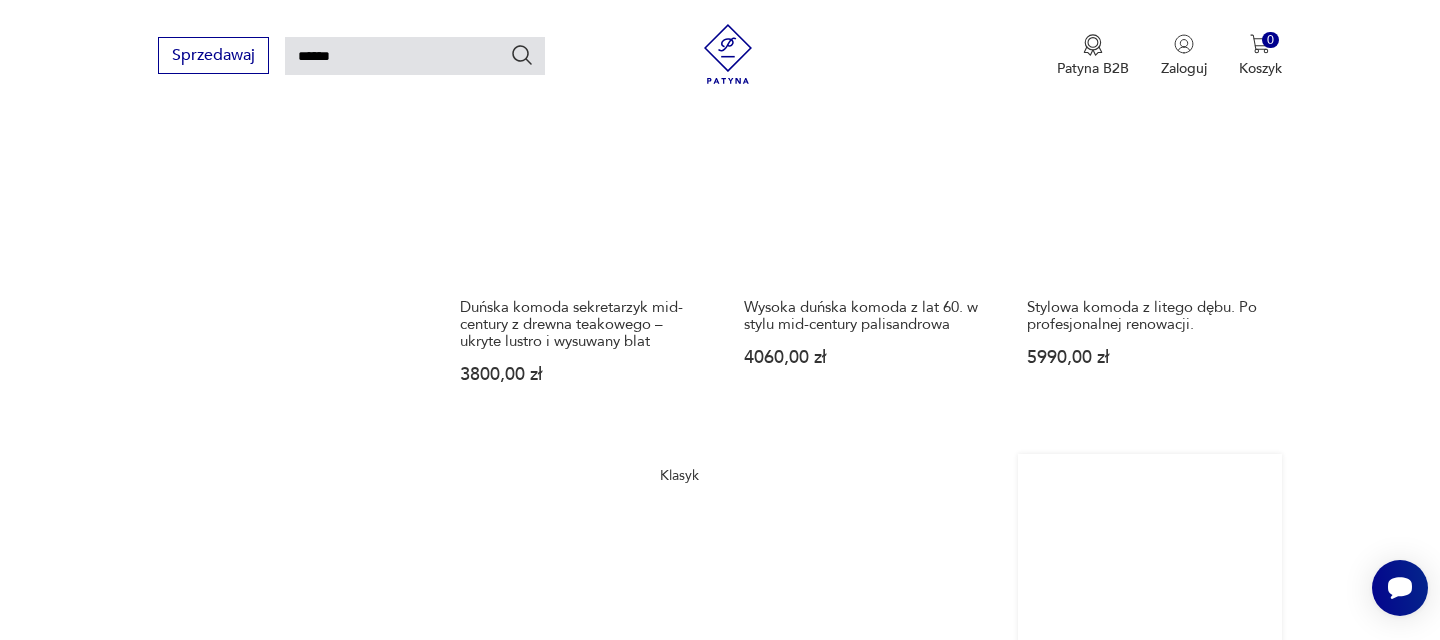 scroll, scrollTop: 1694, scrollLeft: 0, axis: vertical 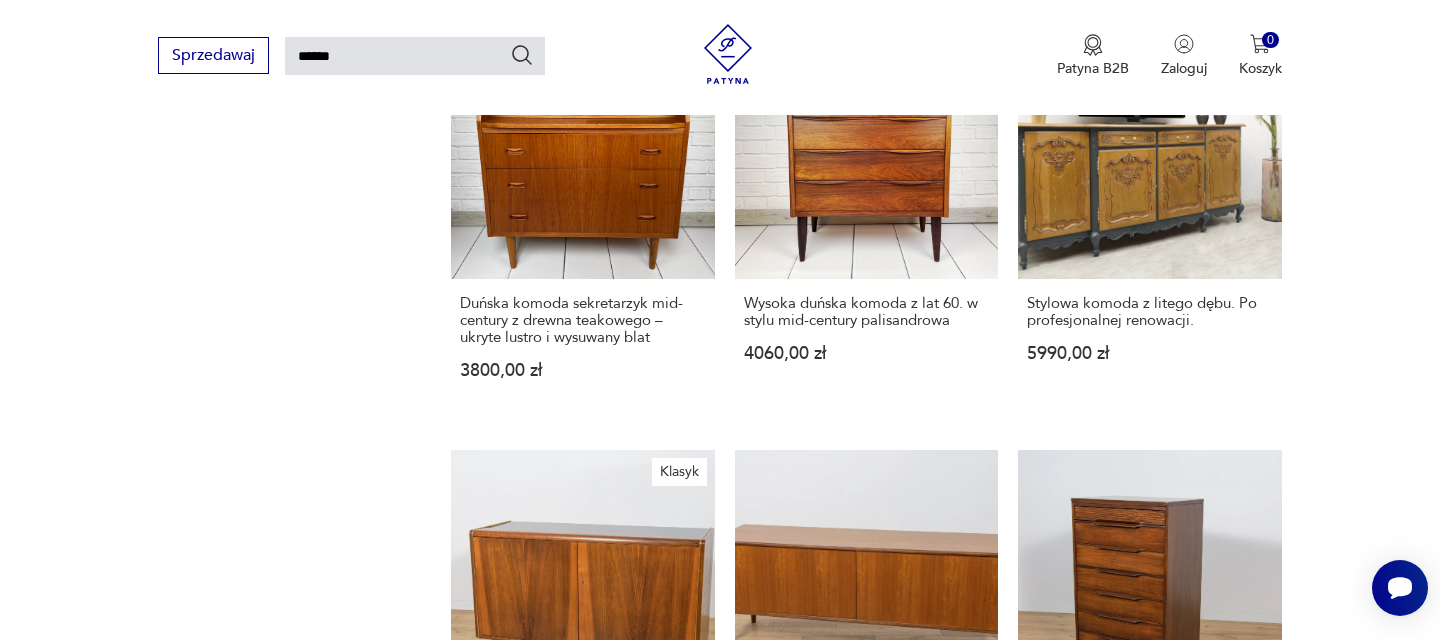 click on "2" at bounding box center (866, 1357) 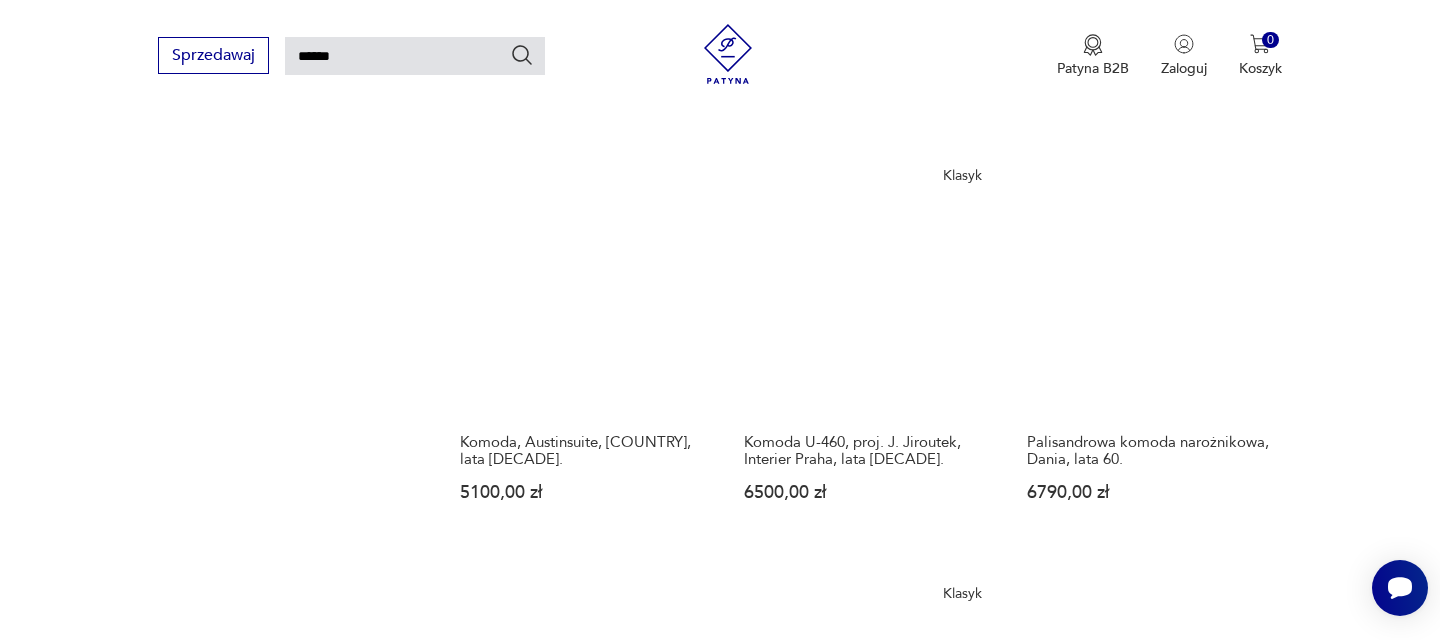 scroll, scrollTop: 1574, scrollLeft: 0, axis: vertical 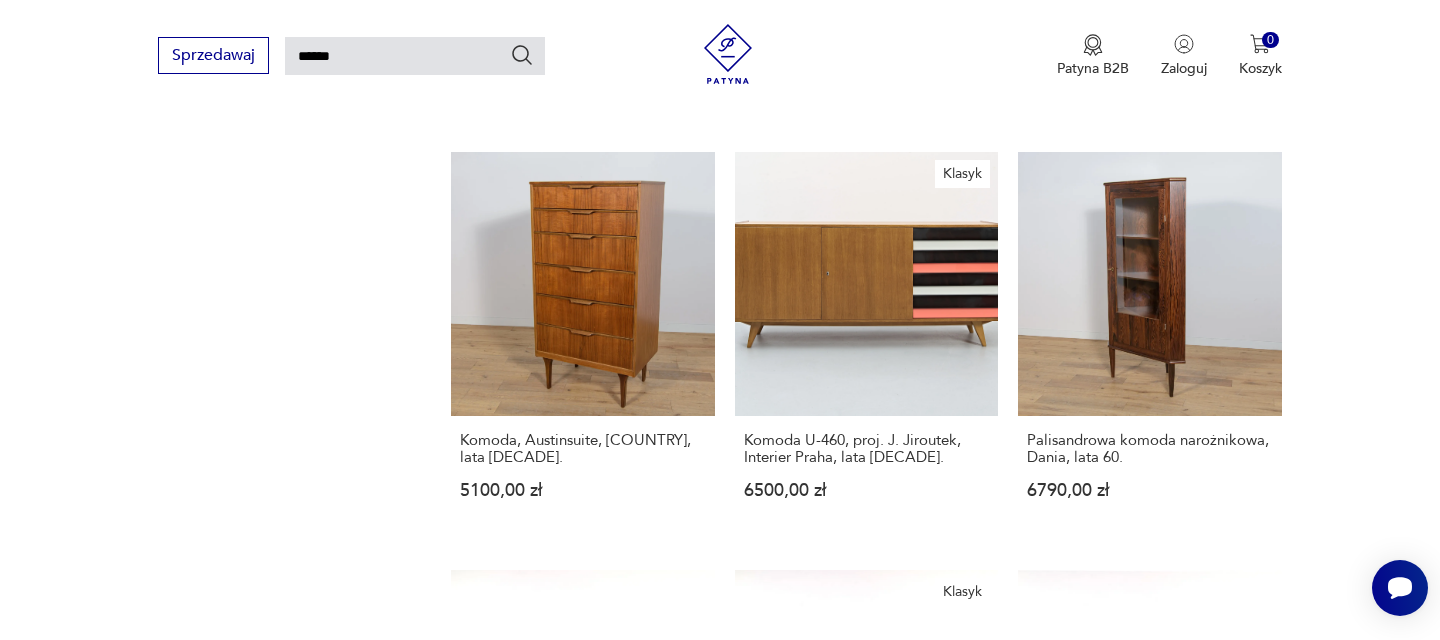 click on "3" at bounding box center (912, 1477) 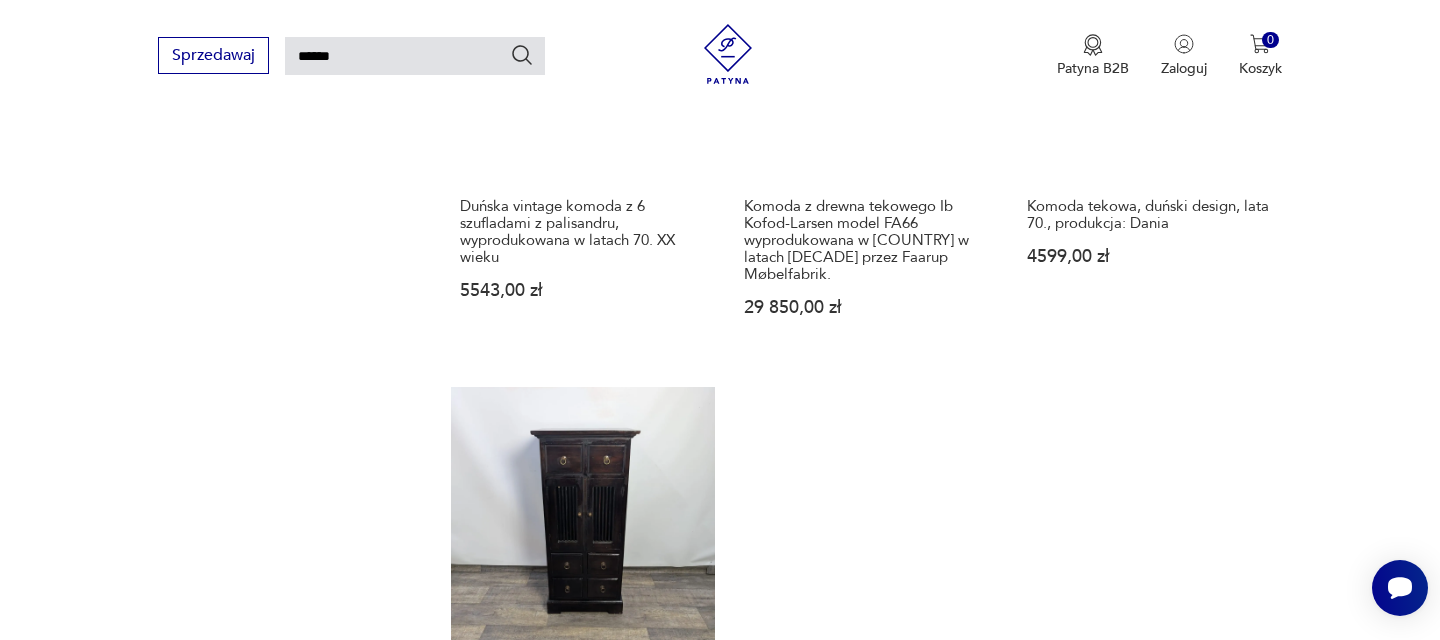scroll, scrollTop: 1847, scrollLeft: 0, axis: vertical 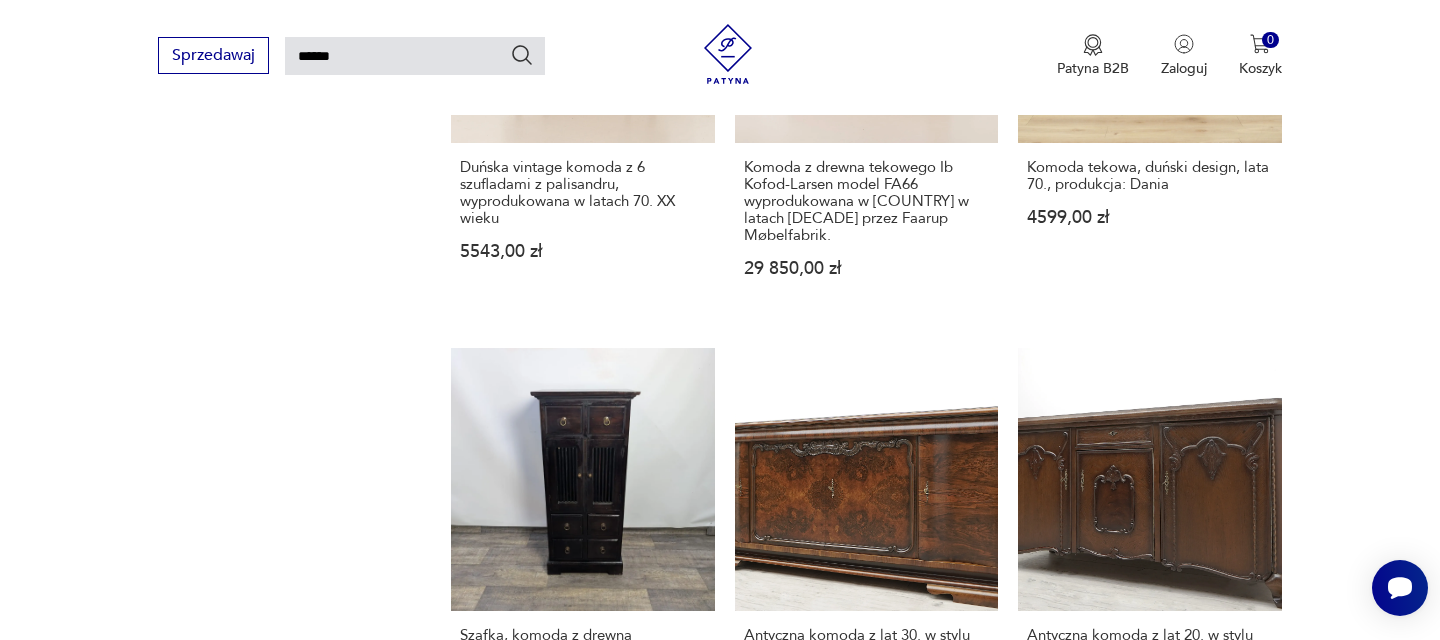 click on "4" at bounding box center [958, 1238] 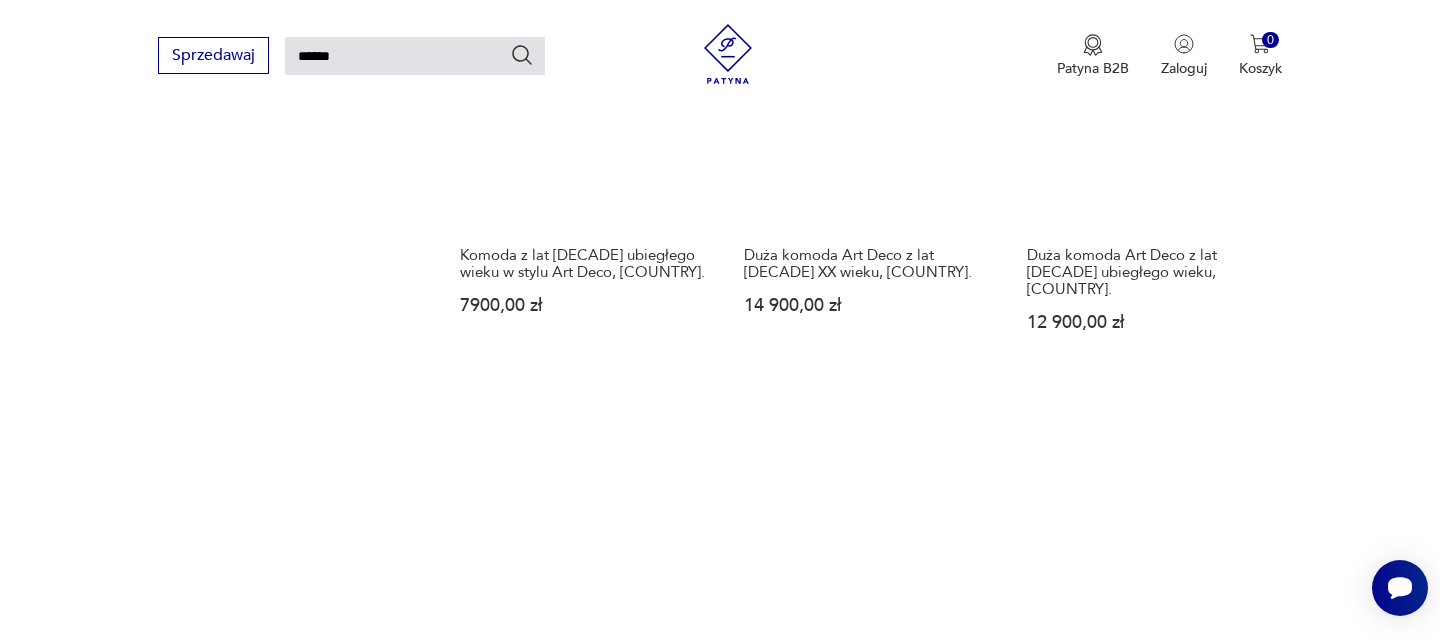 scroll, scrollTop: 1787, scrollLeft: 0, axis: vertical 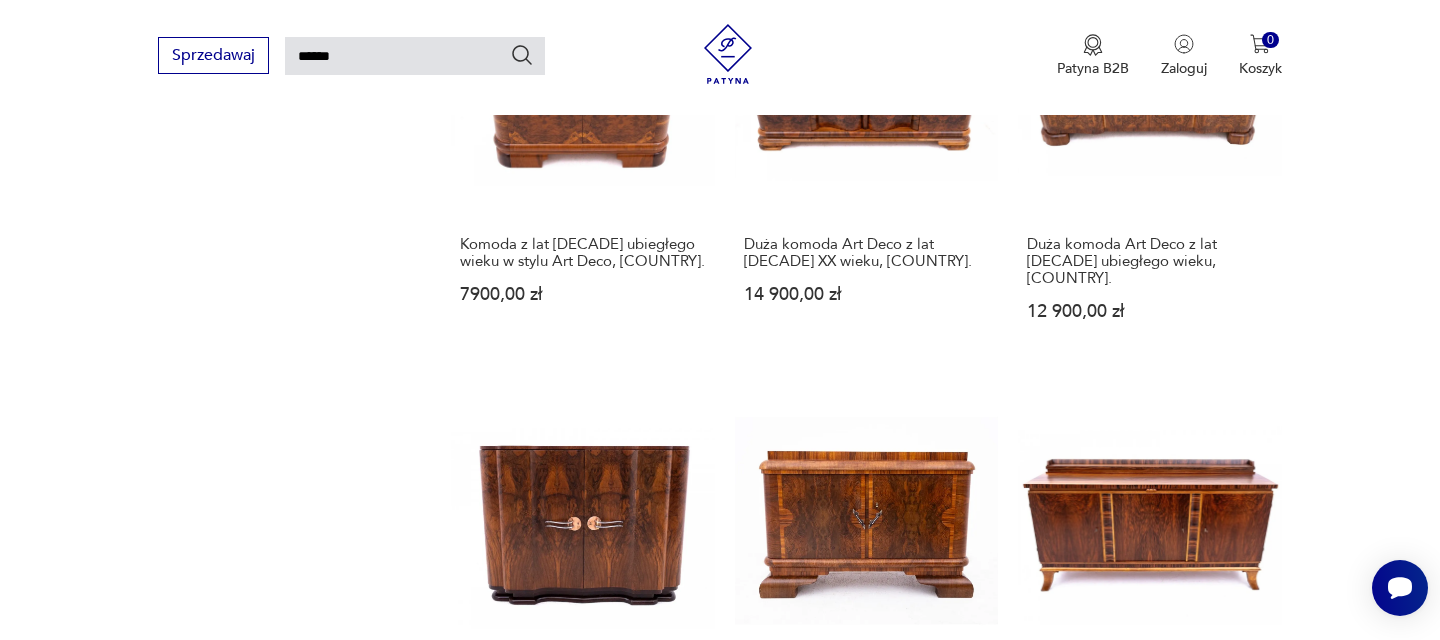 click on "5" at bounding box center (1004, 1298) 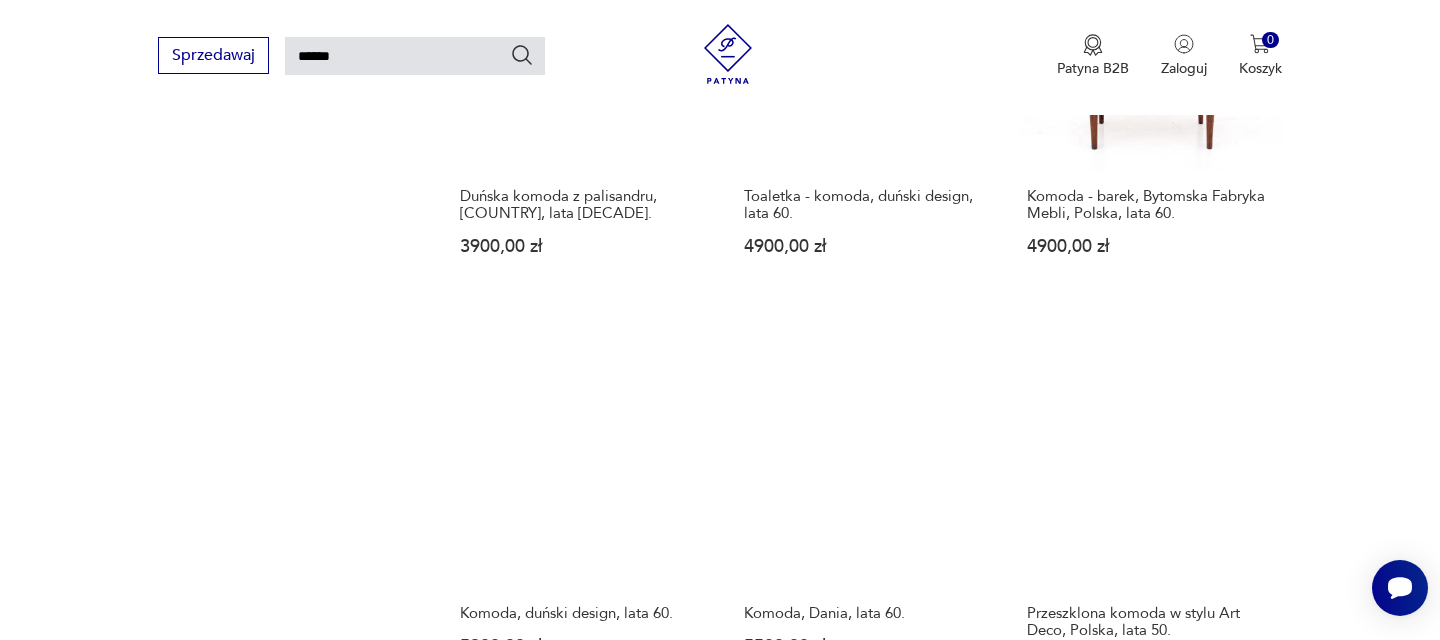 scroll, scrollTop: 1796, scrollLeft: 0, axis: vertical 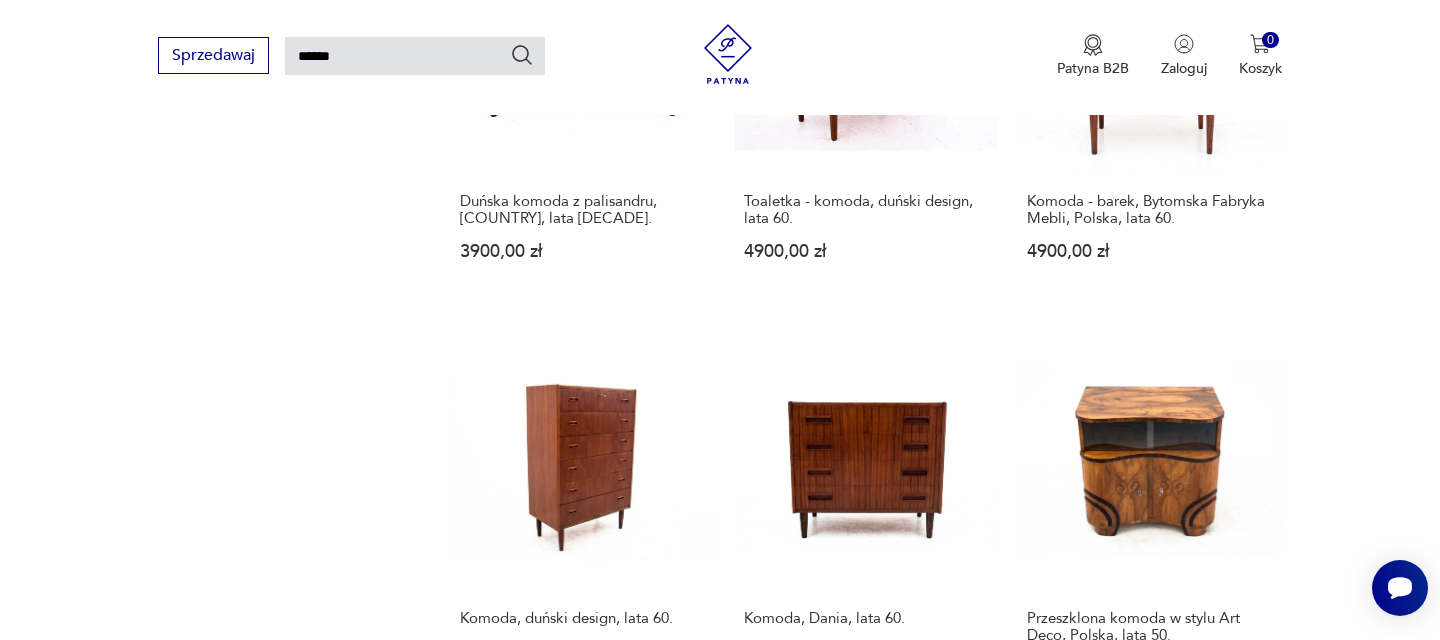 click on "6" at bounding box center (1050, 1221) 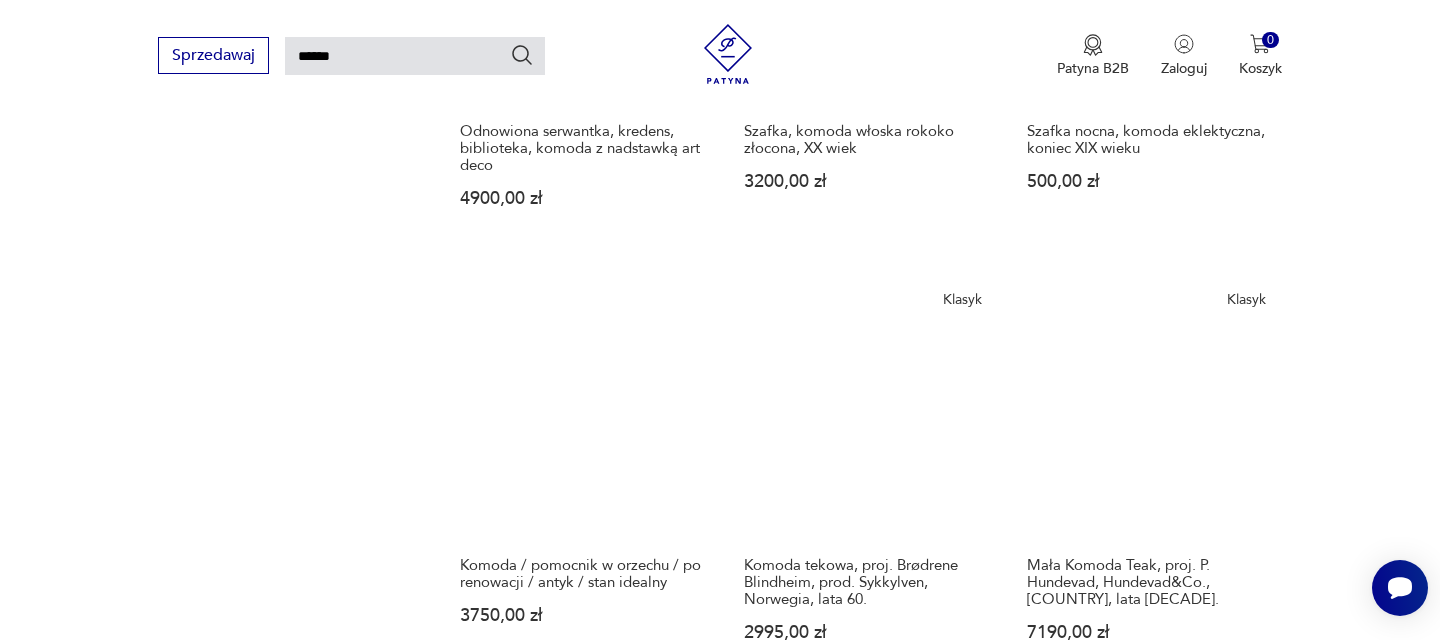 scroll, scrollTop: 1860, scrollLeft: 0, axis: vertical 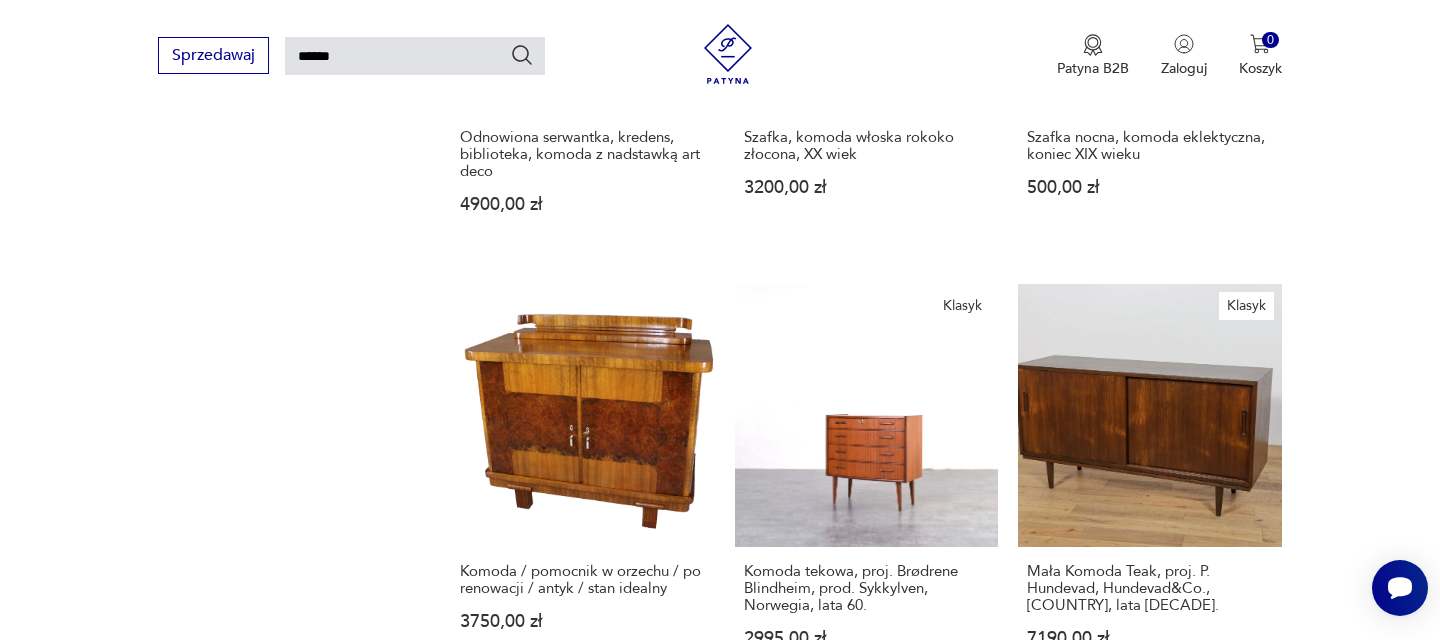 click on "7" at bounding box center [1050, 1191] 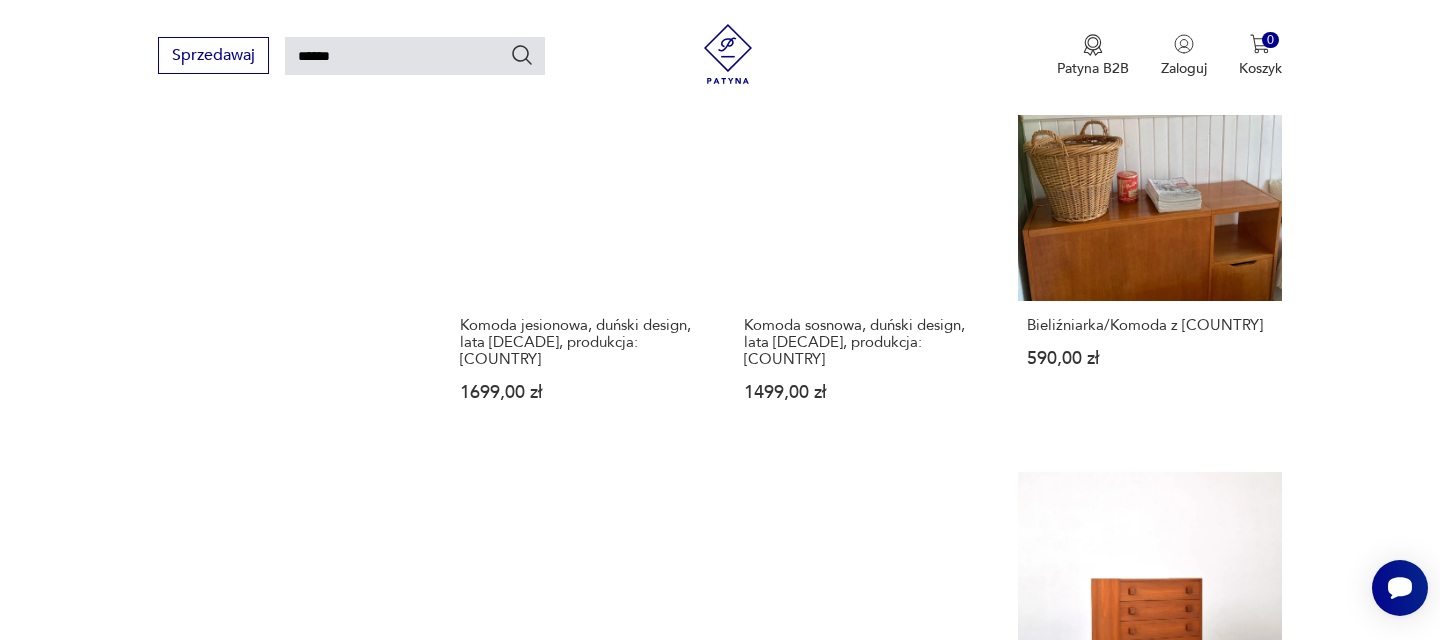 scroll, scrollTop: 1695, scrollLeft: 0, axis: vertical 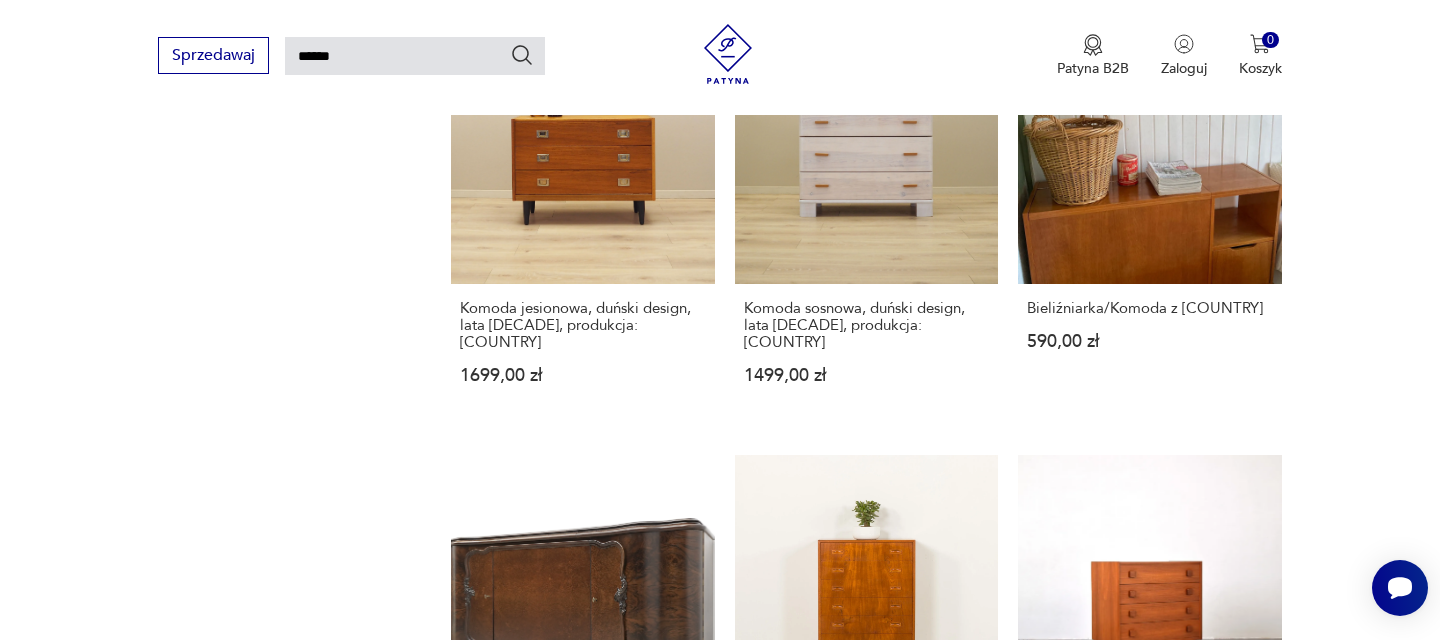 click on "8" at bounding box center (1050, 1362) 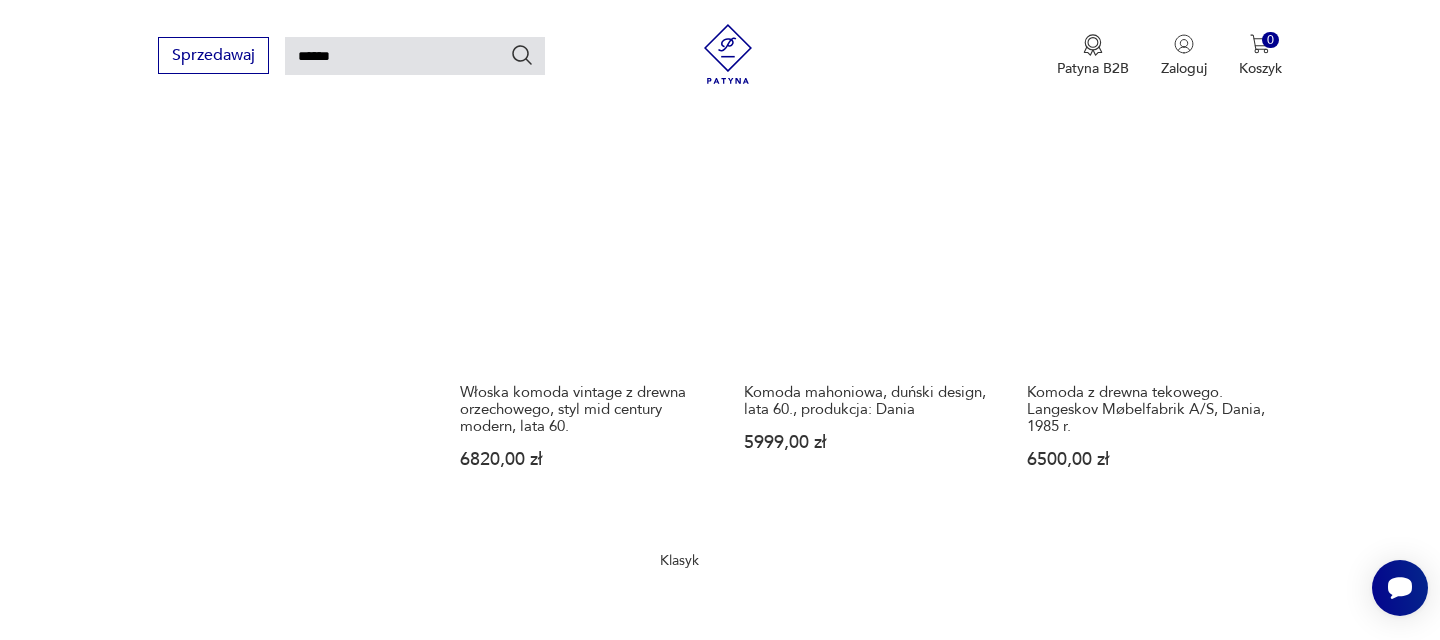 scroll, scrollTop: 1657, scrollLeft: 0, axis: vertical 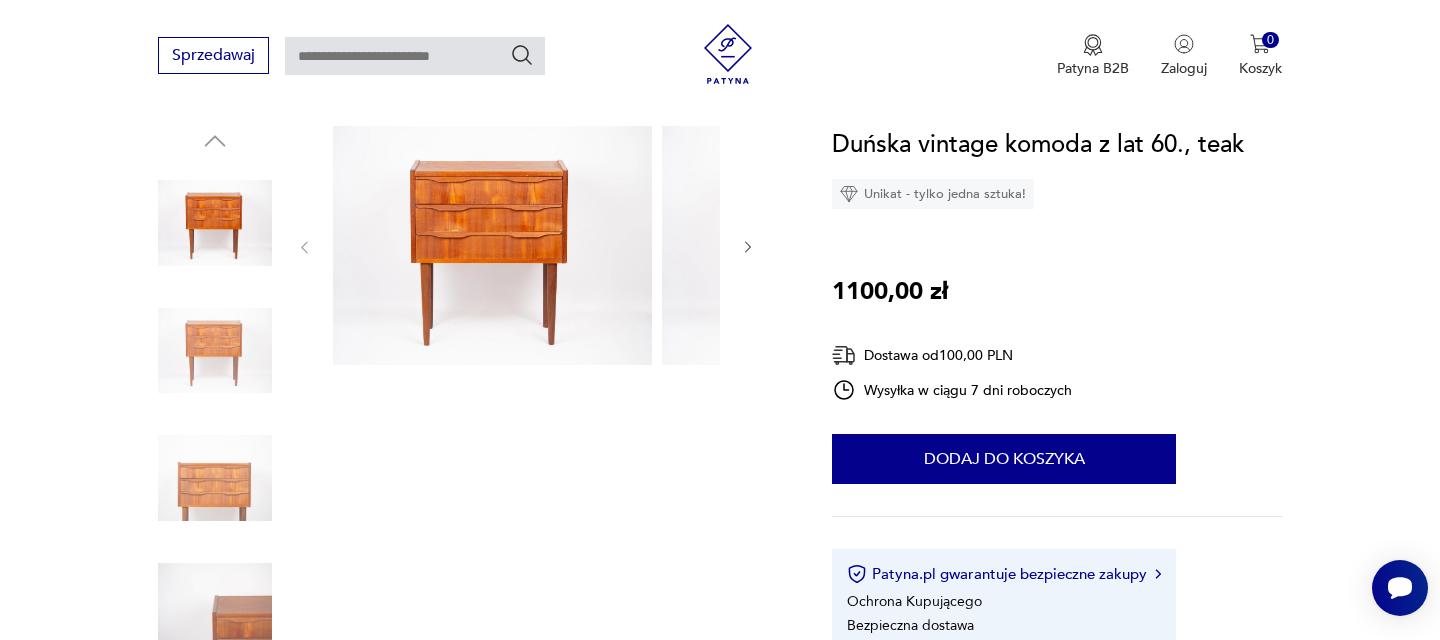 click 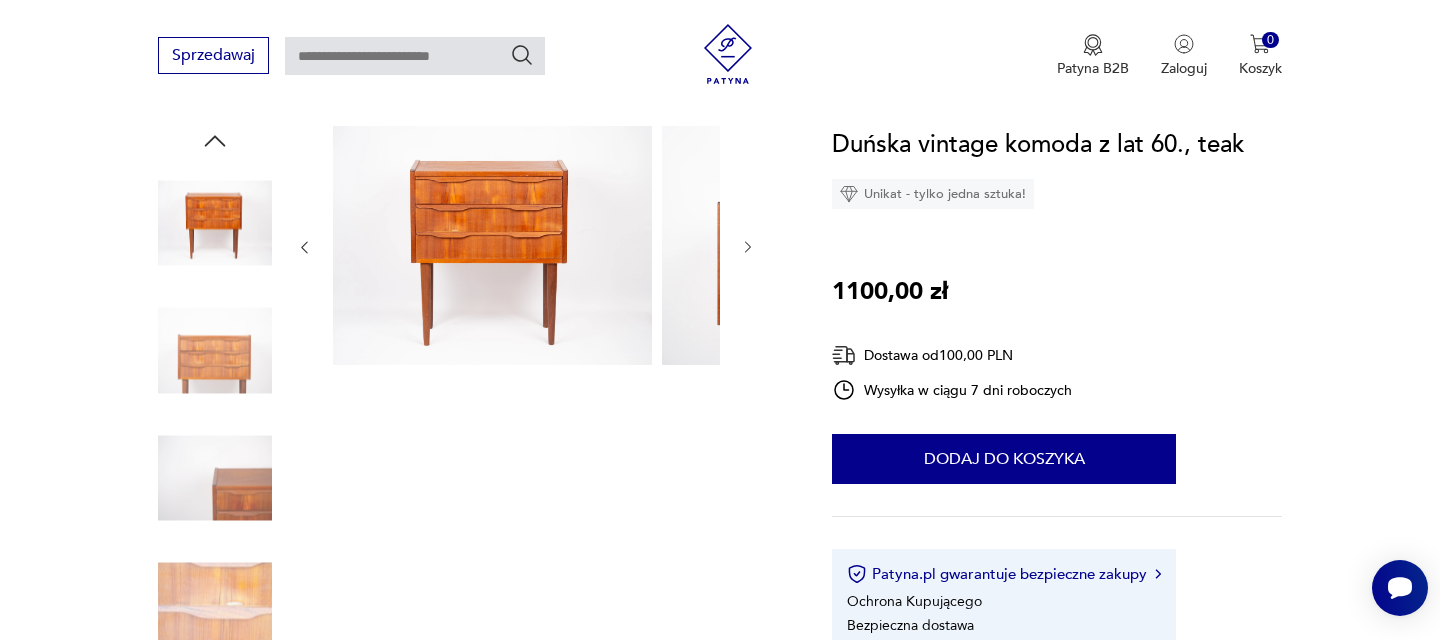 click 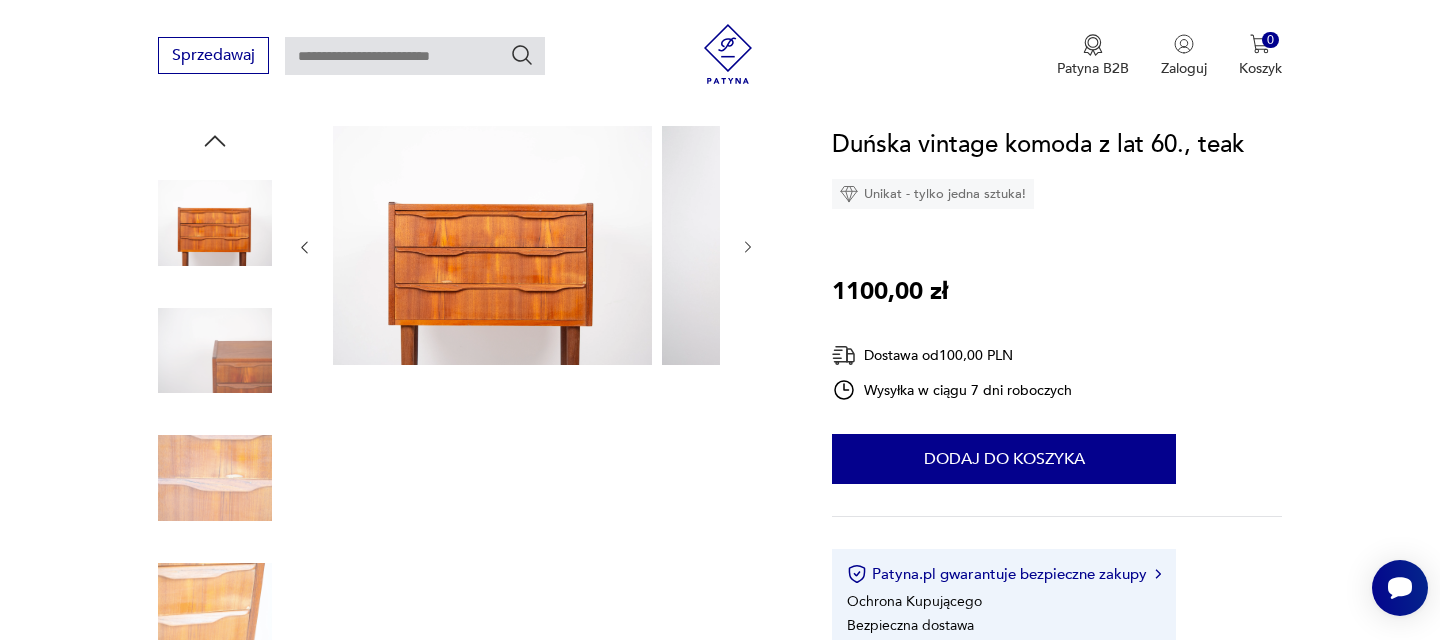 click 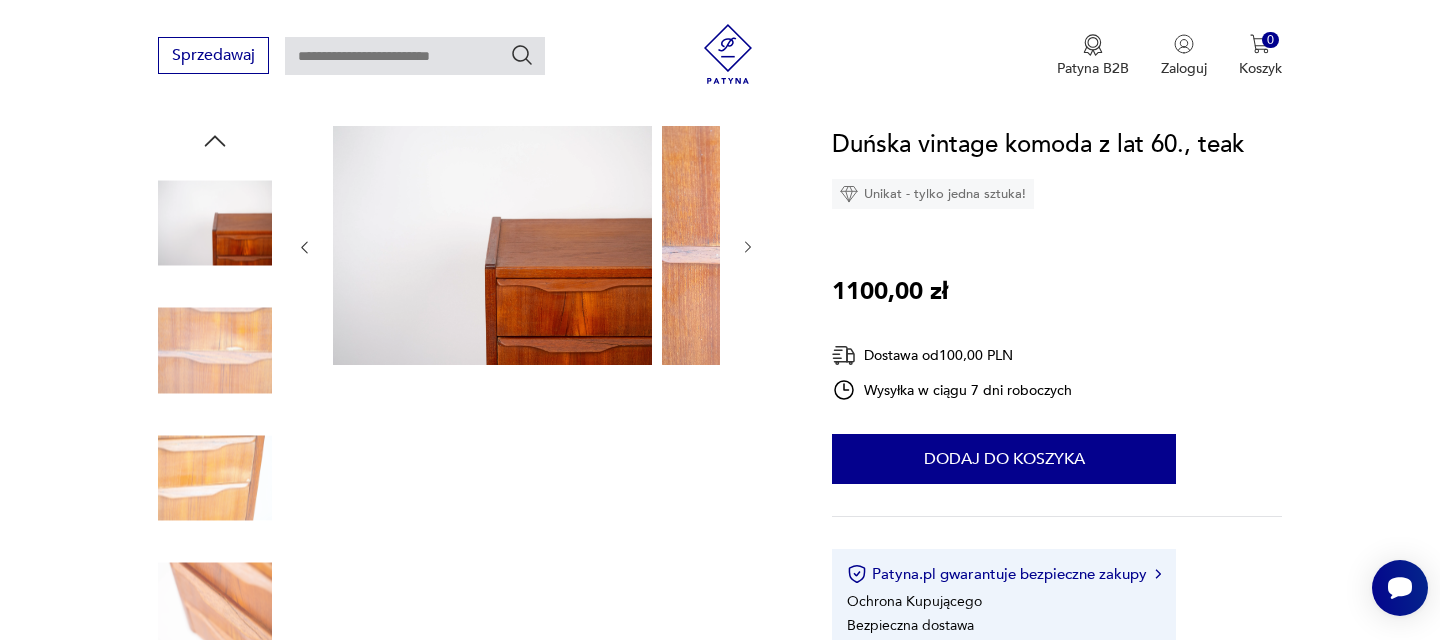 click 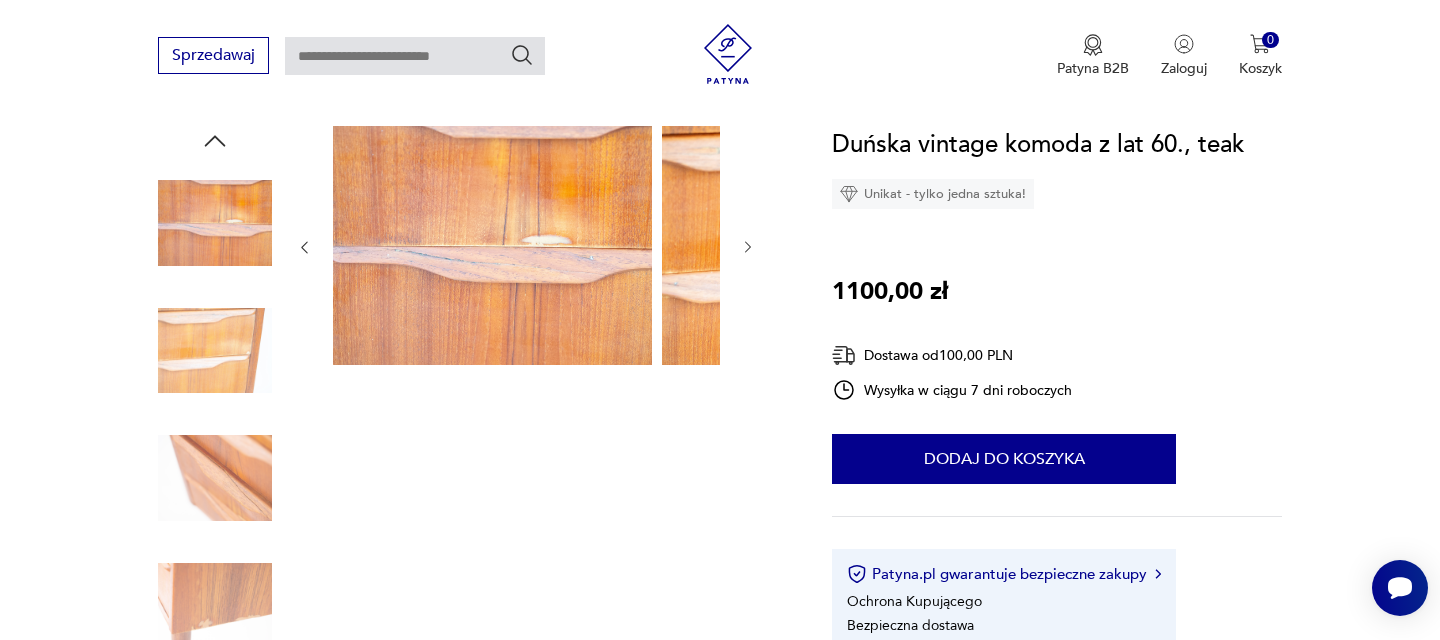 click 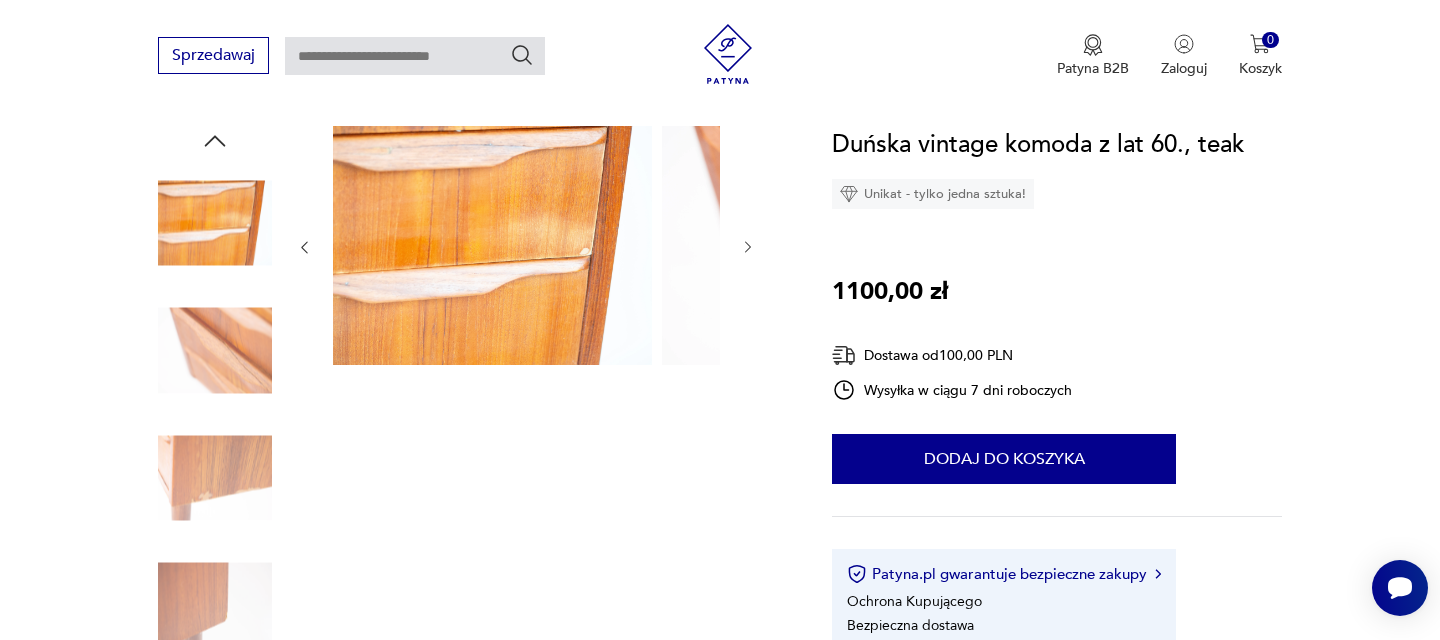 click 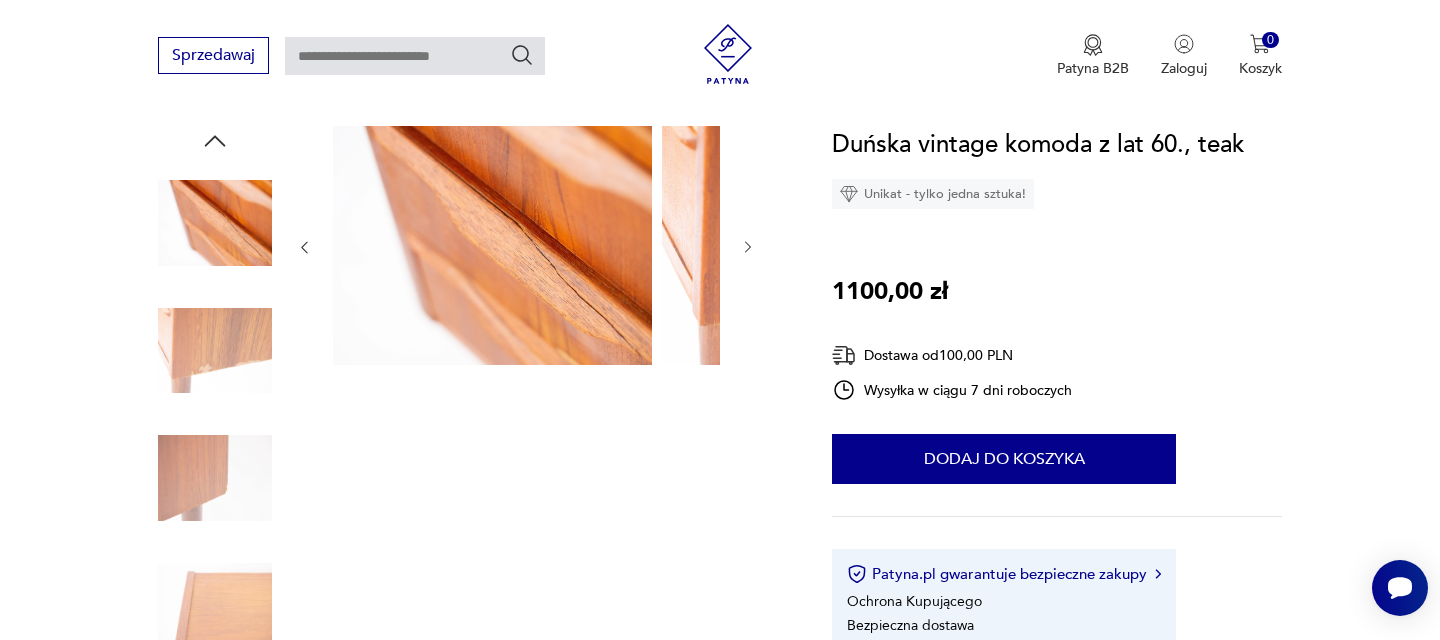 click 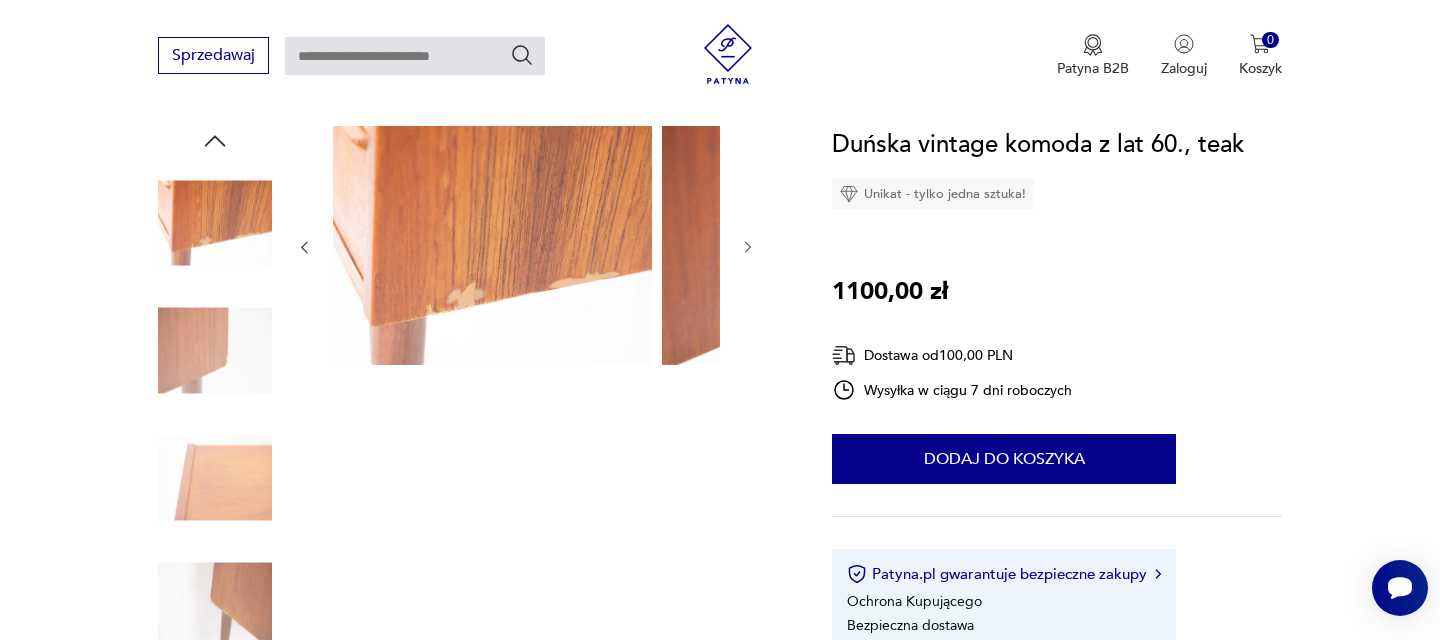 click 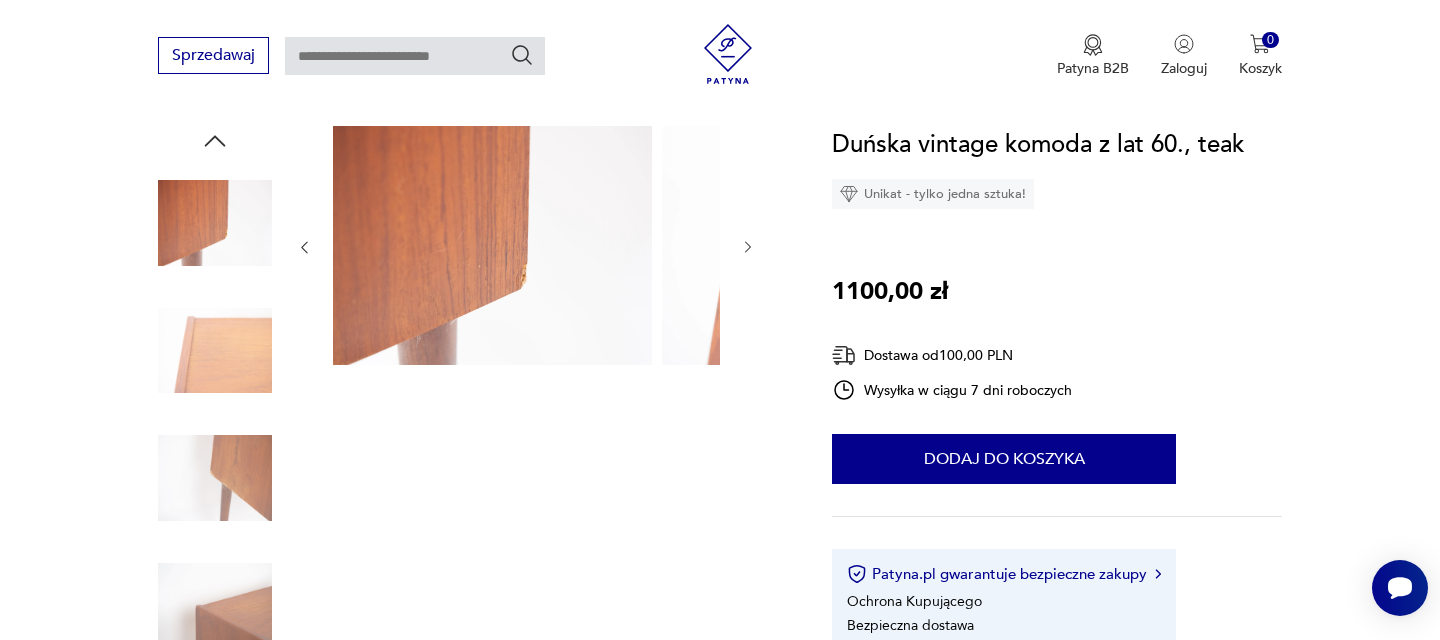 click 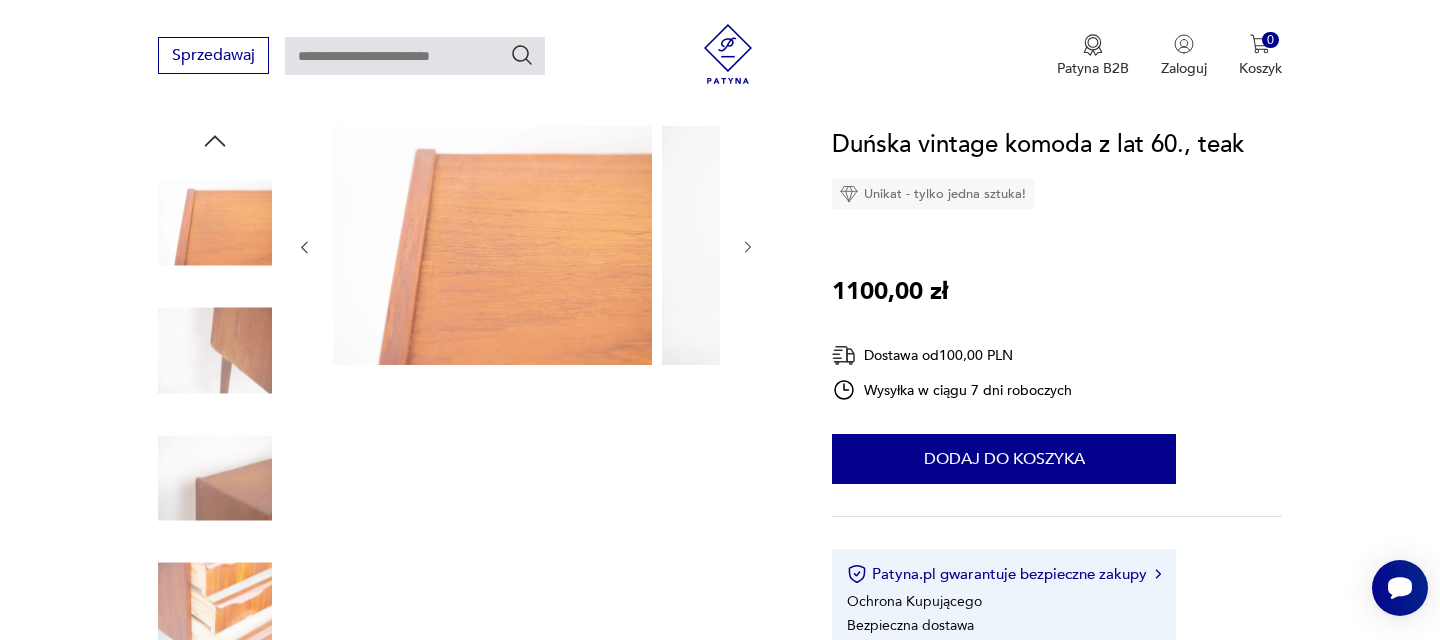 click 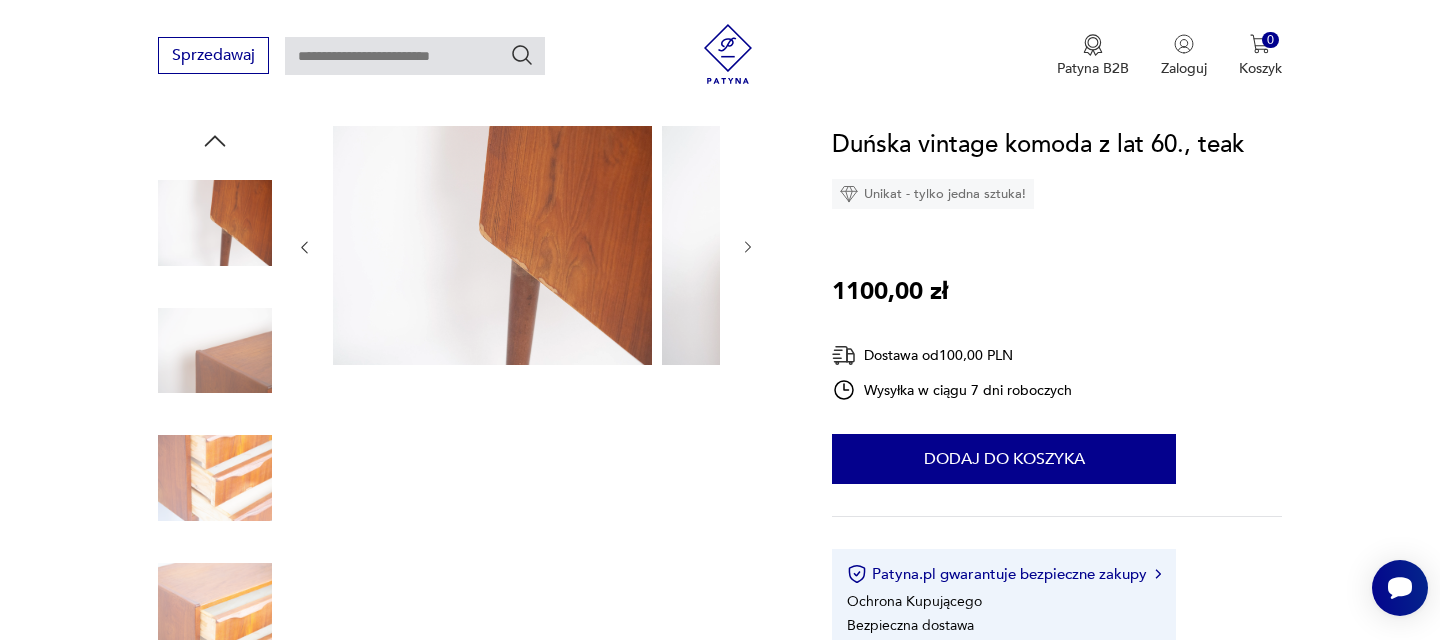 click 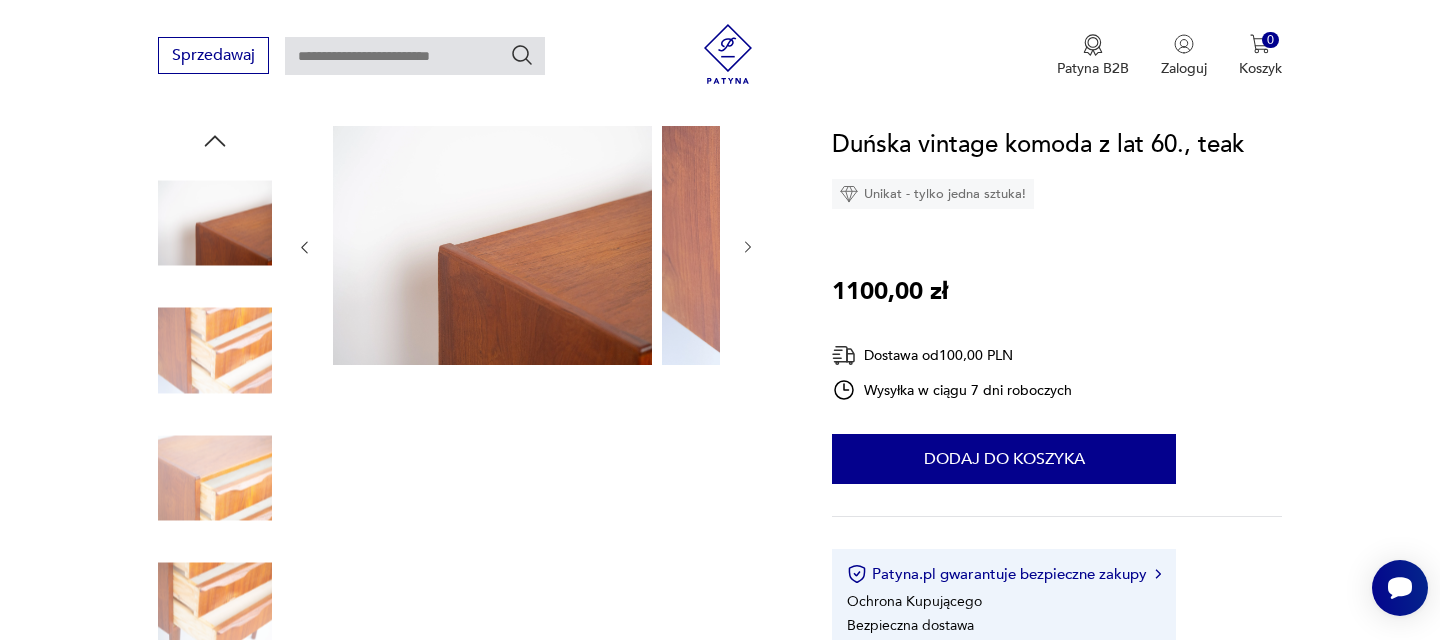 click 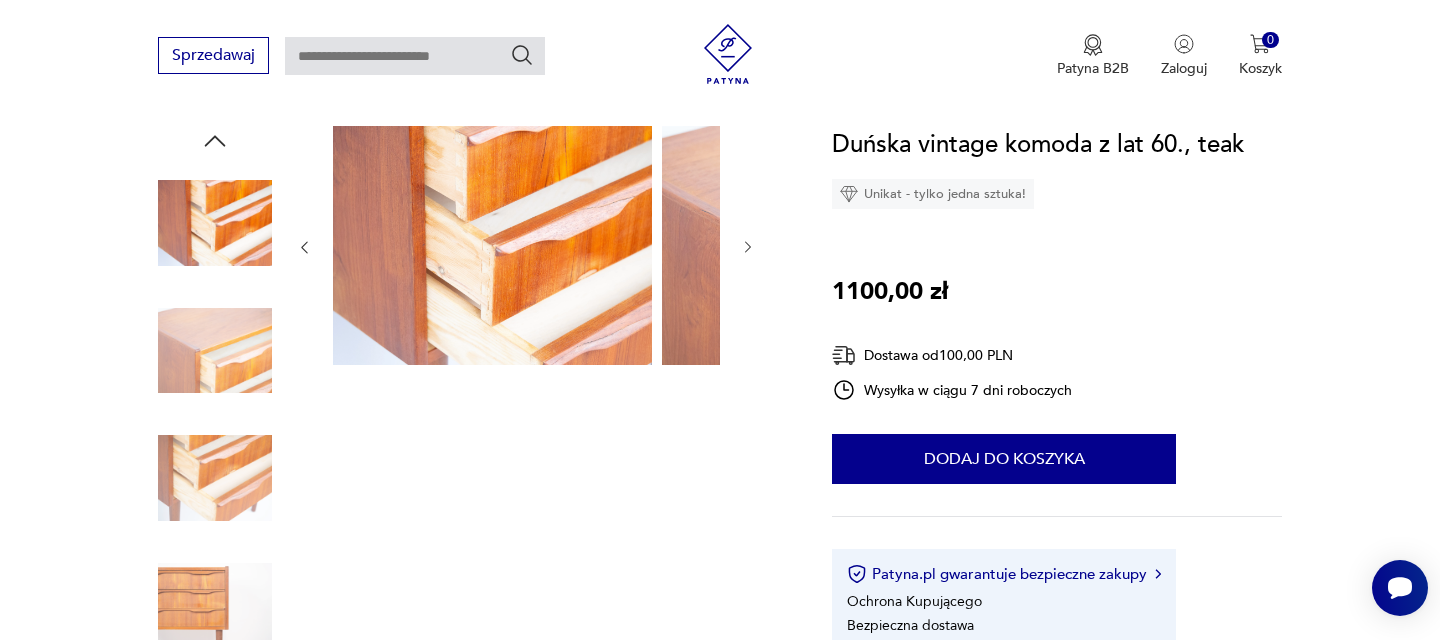 click 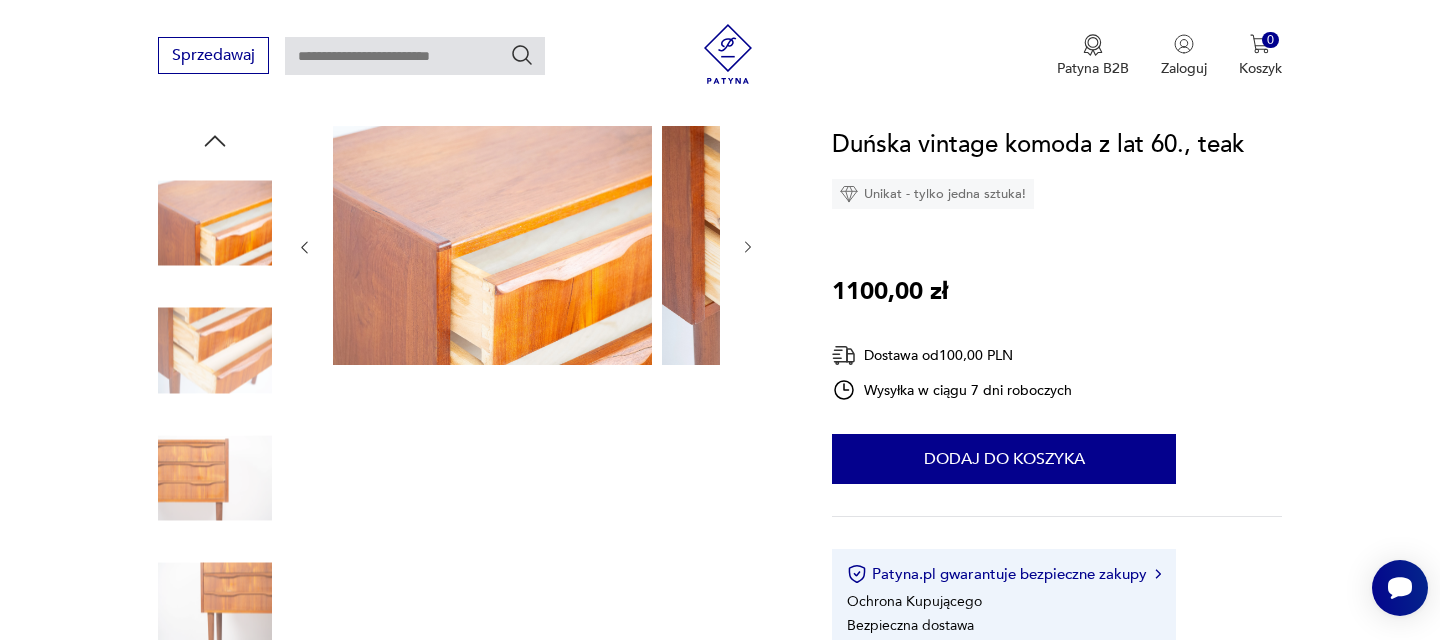 click 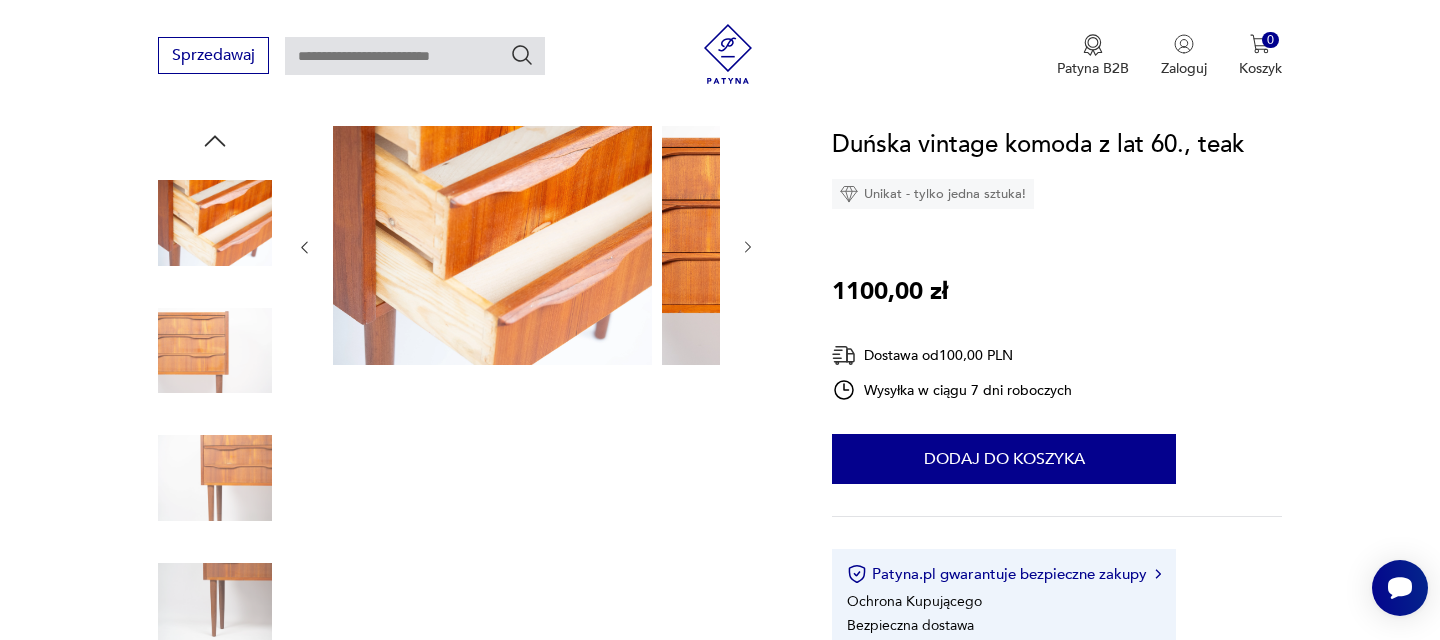 click 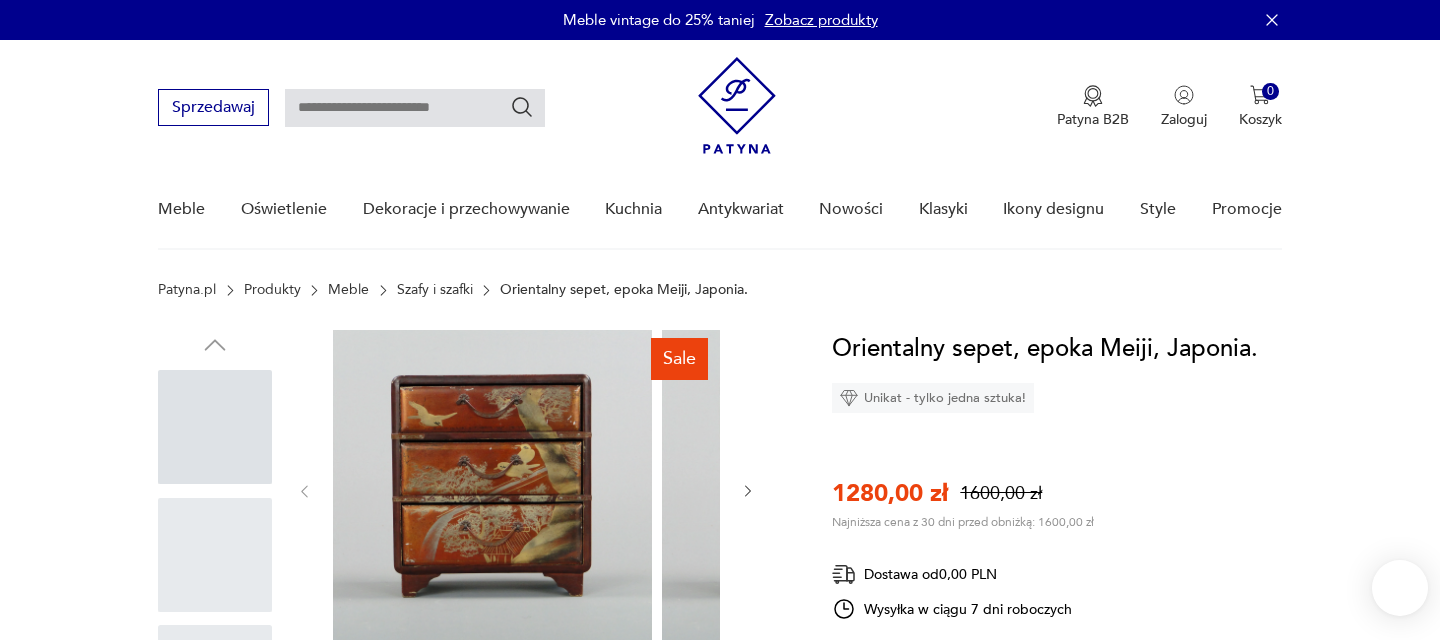 scroll, scrollTop: 0, scrollLeft: 0, axis: both 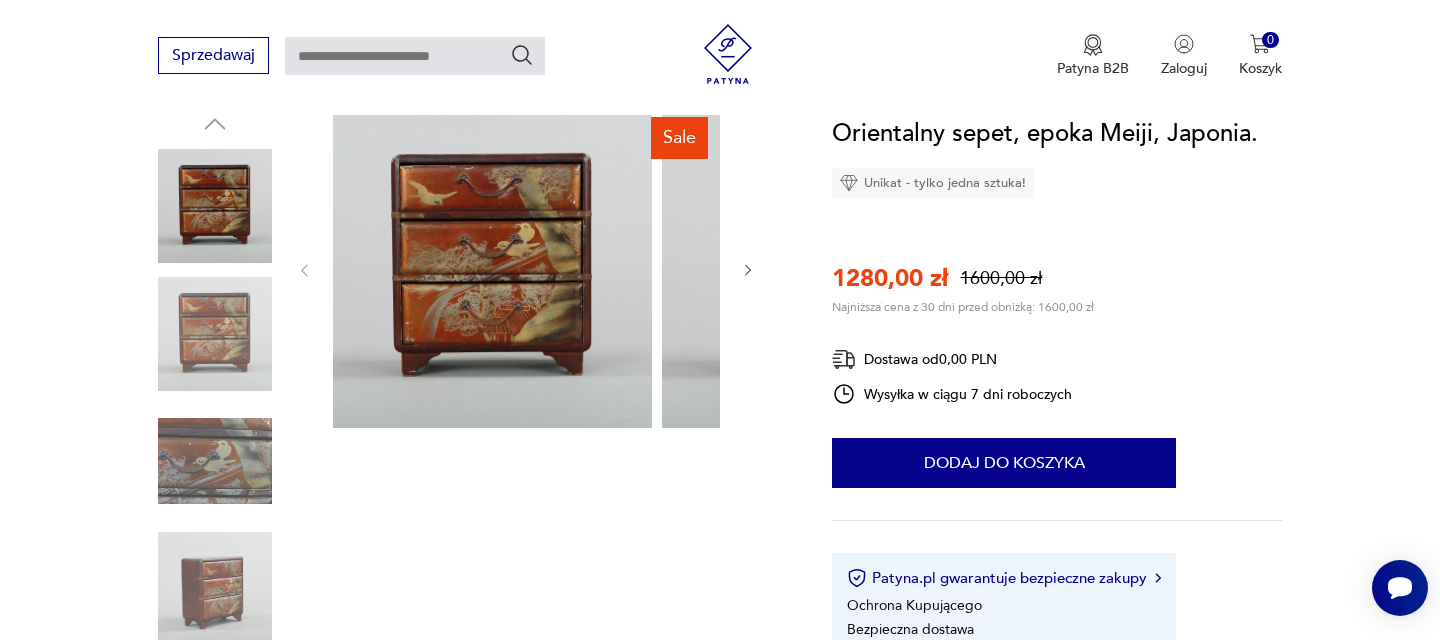 click 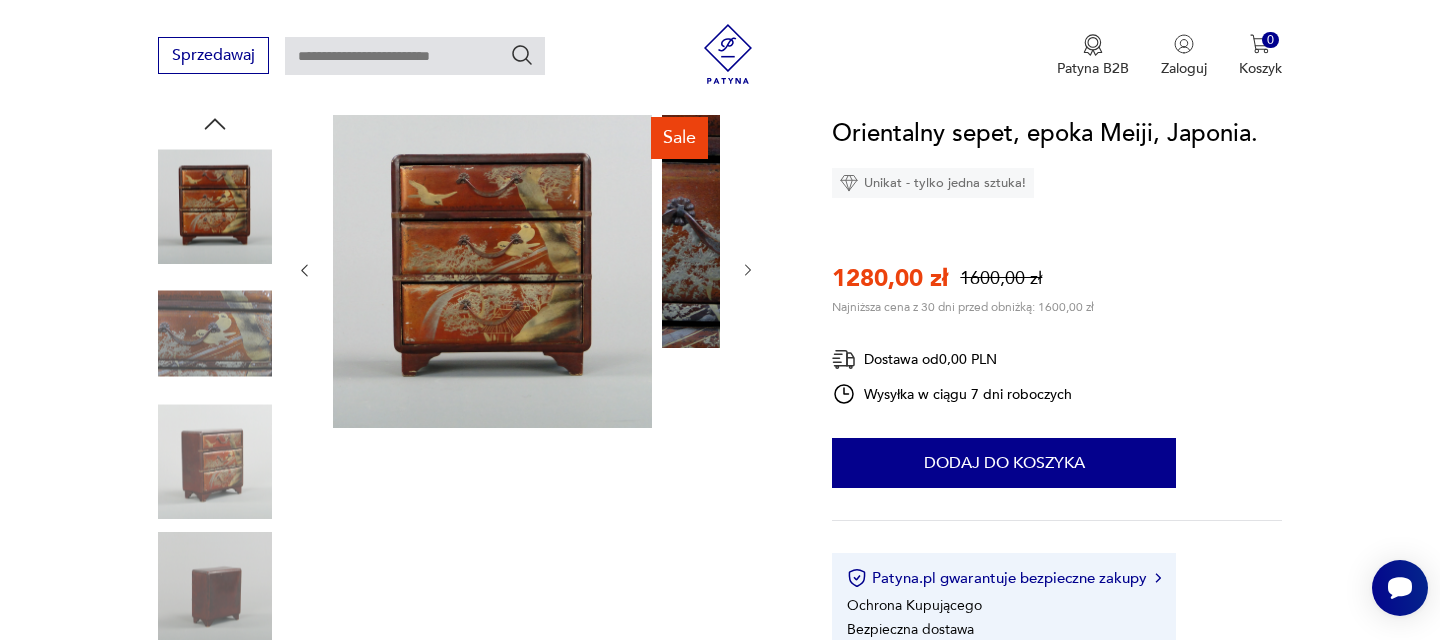 click 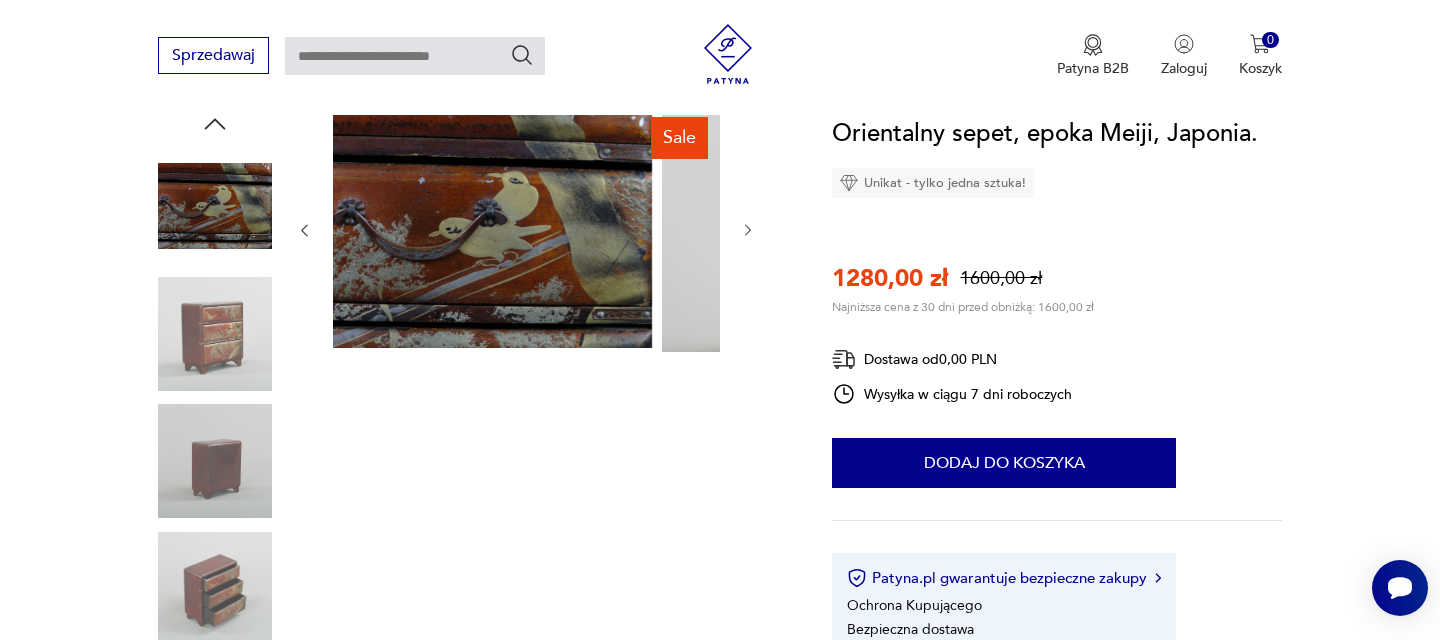 click at bounding box center (526, 230) 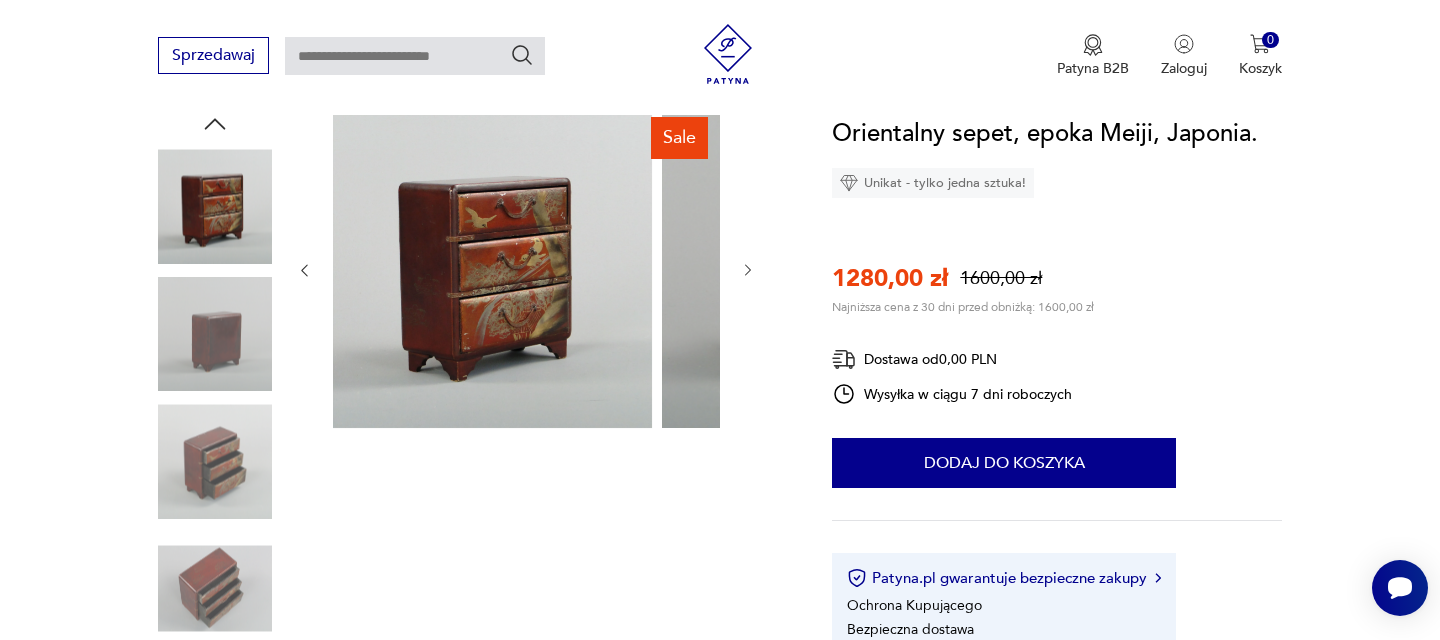 click at bounding box center [526, 270] 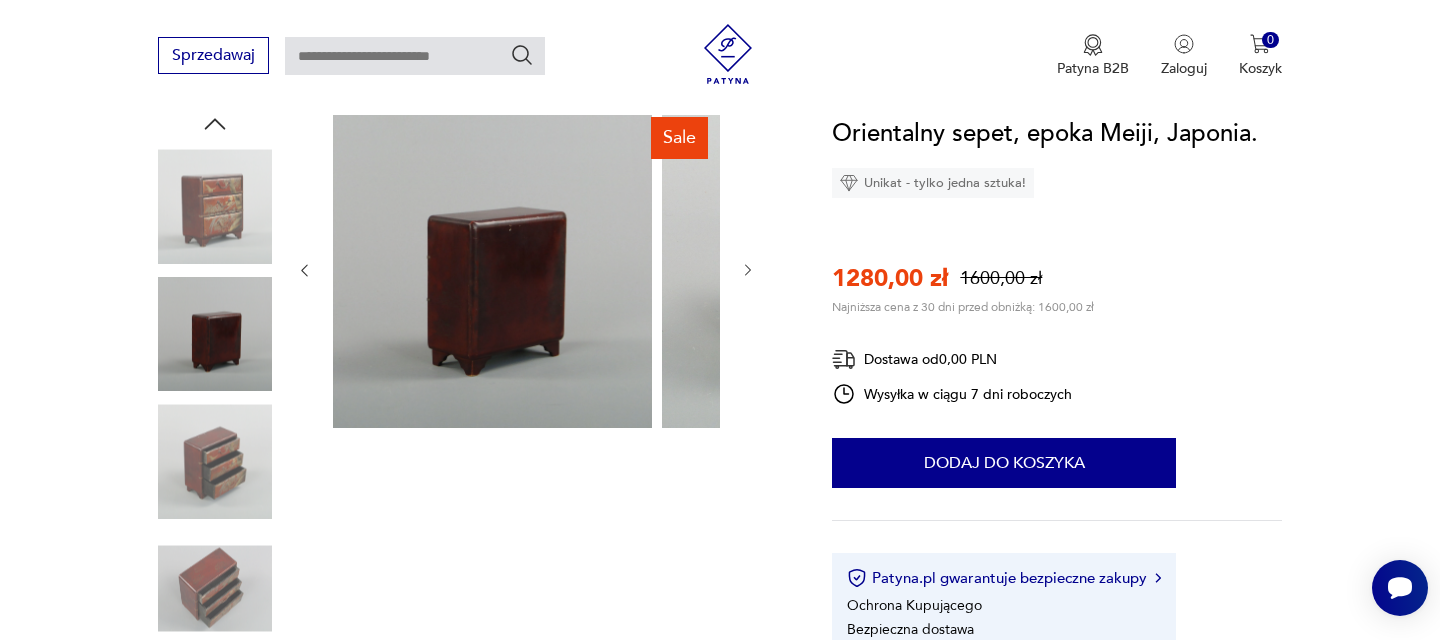 click 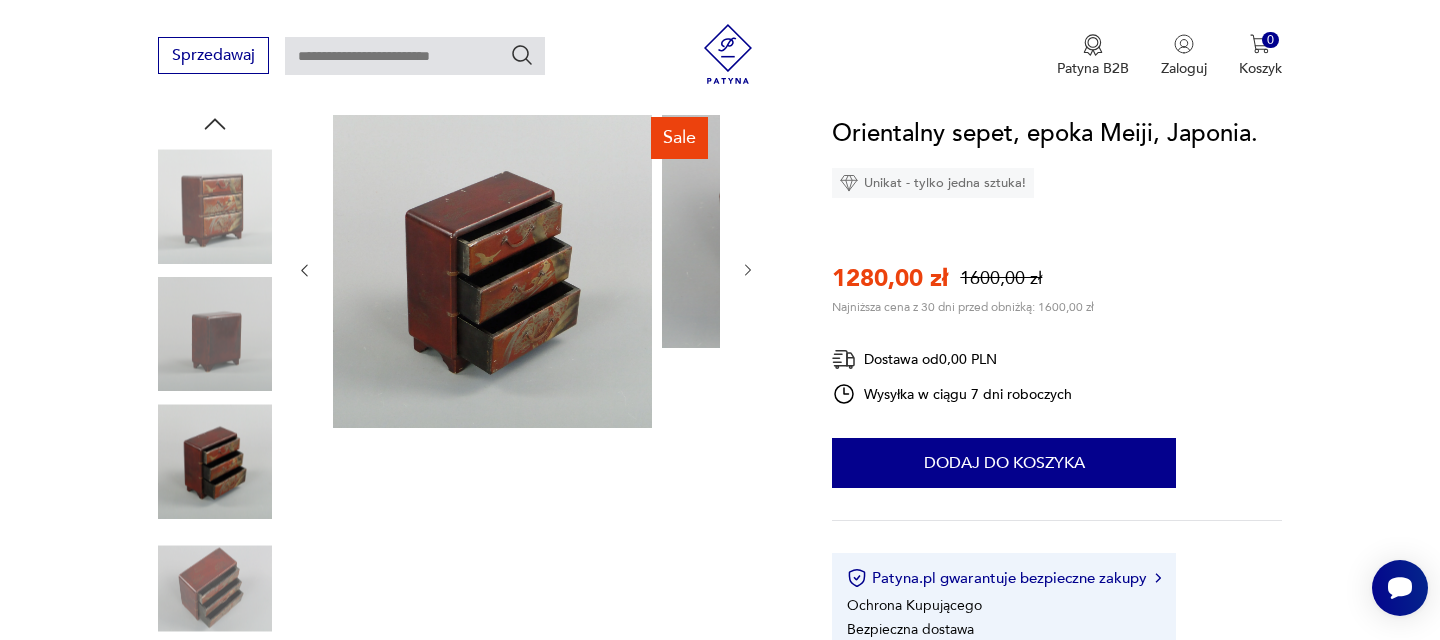 click 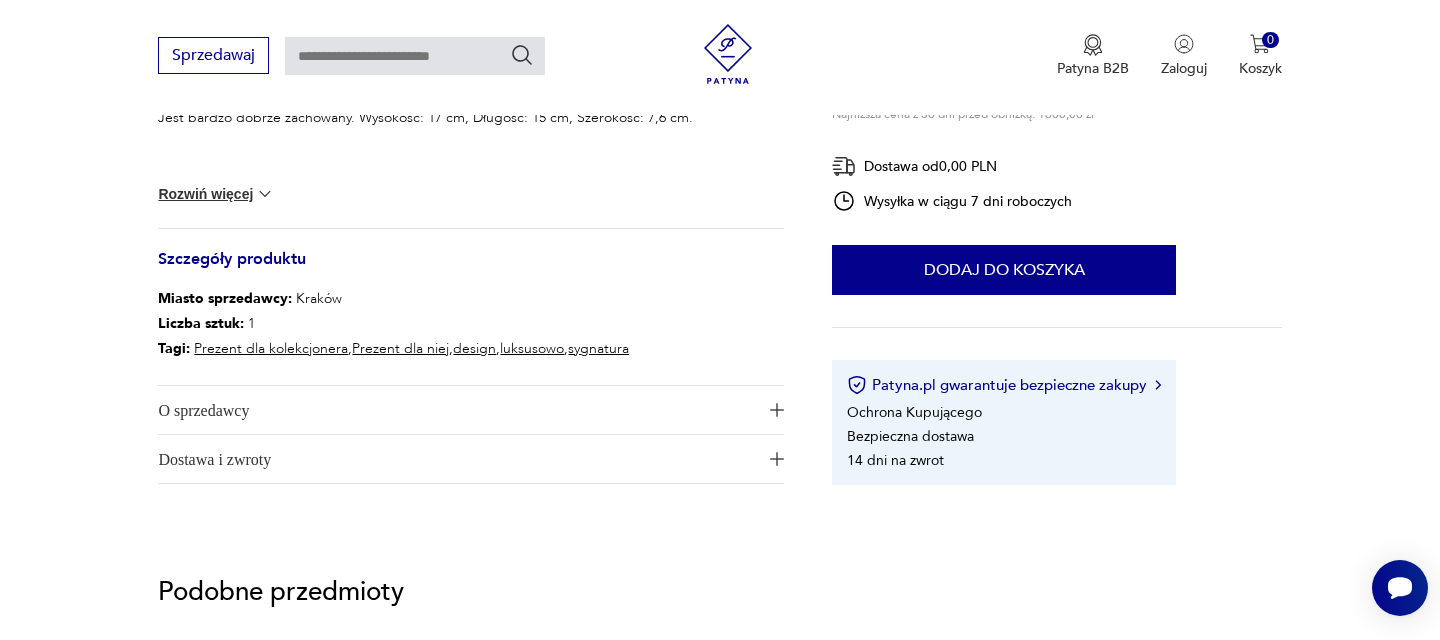 scroll, scrollTop: 977, scrollLeft: 0, axis: vertical 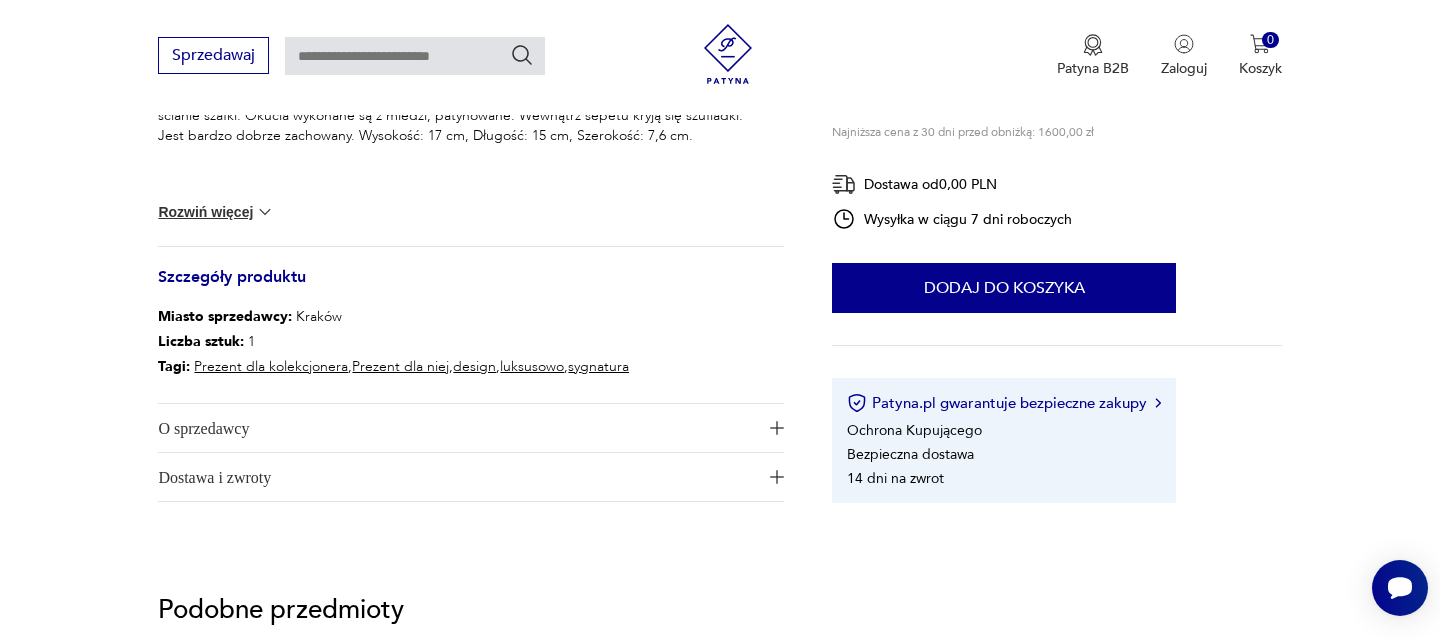 click at bounding box center [265, 212] 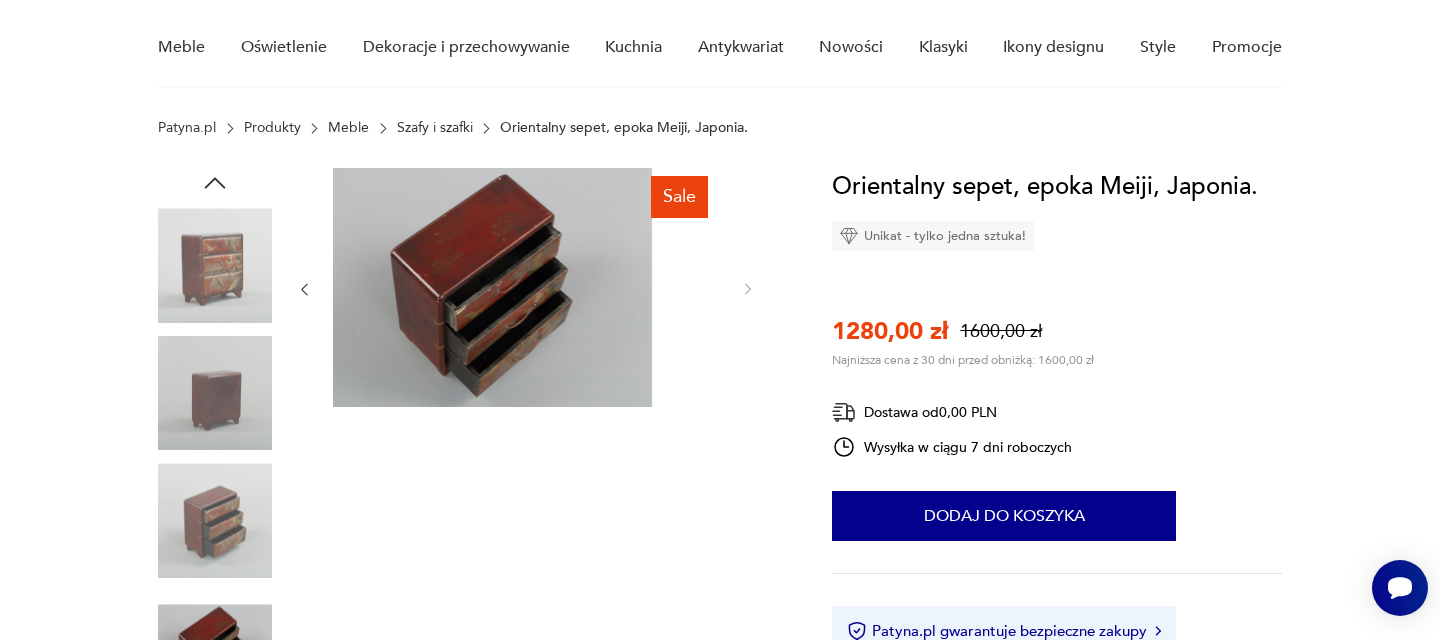scroll, scrollTop: 154, scrollLeft: 0, axis: vertical 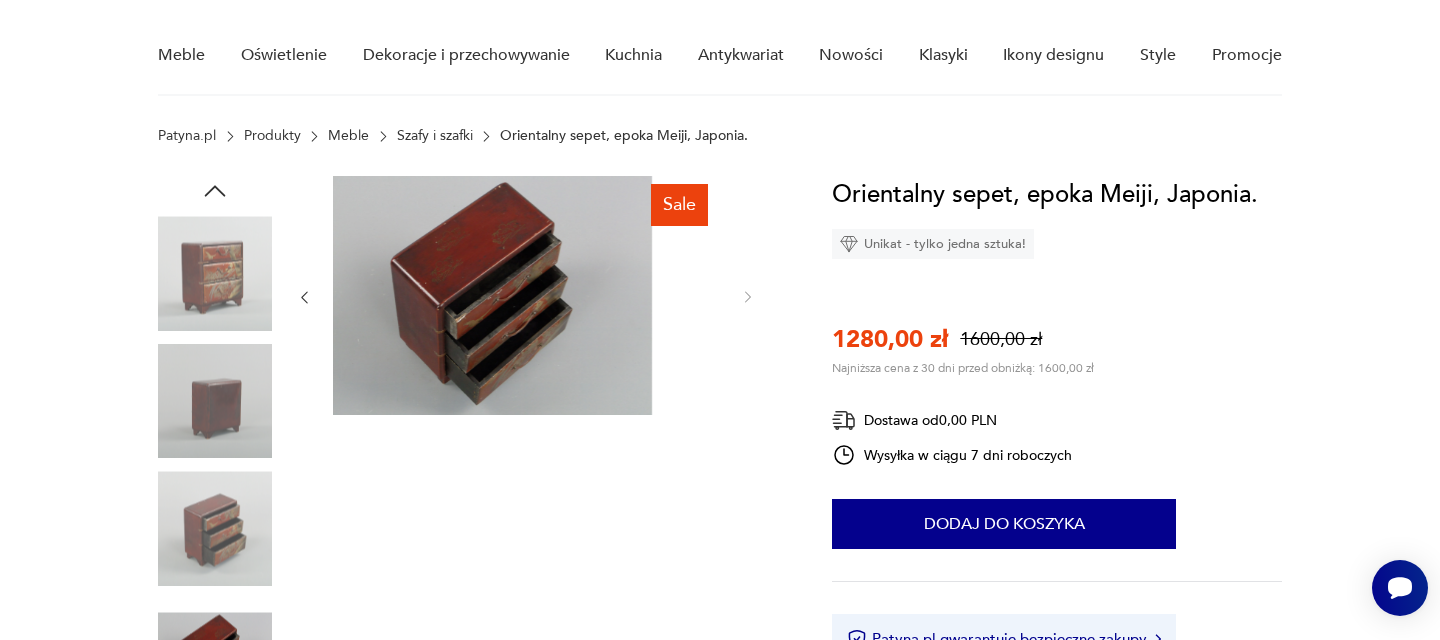 click at bounding box center (215, 273) 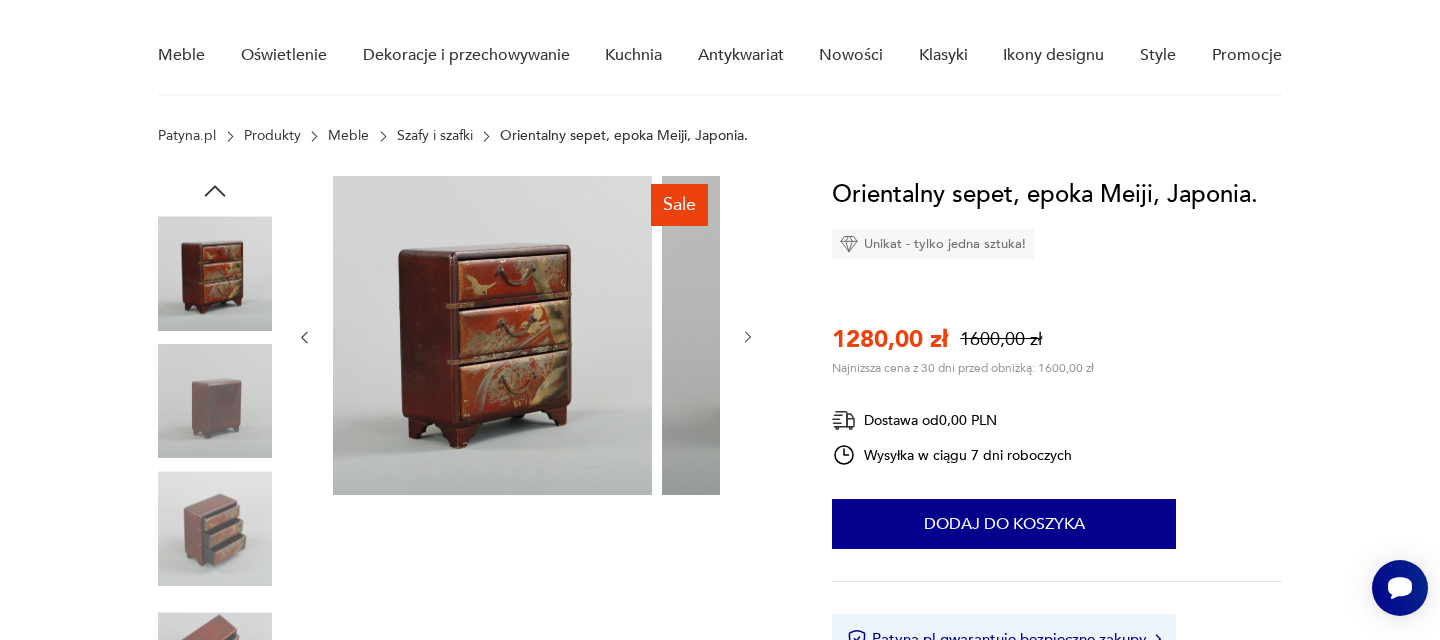 click at bounding box center [215, 401] 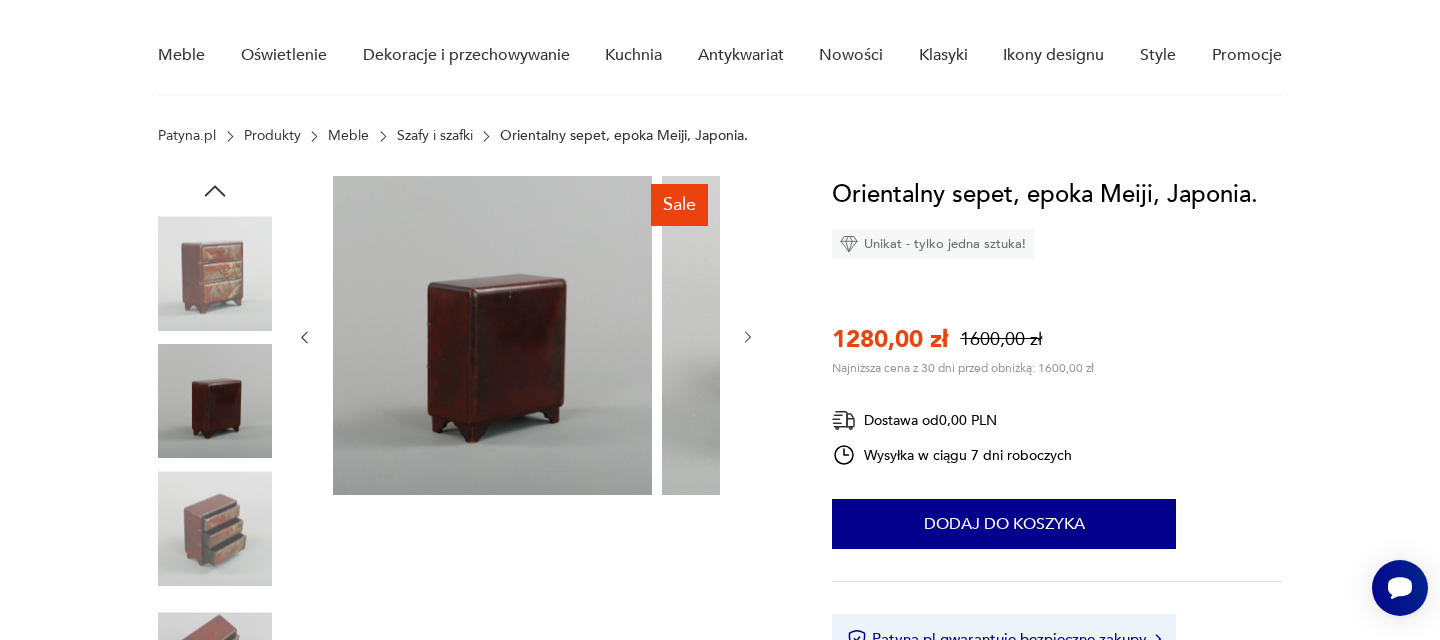 click at bounding box center (215, 273) 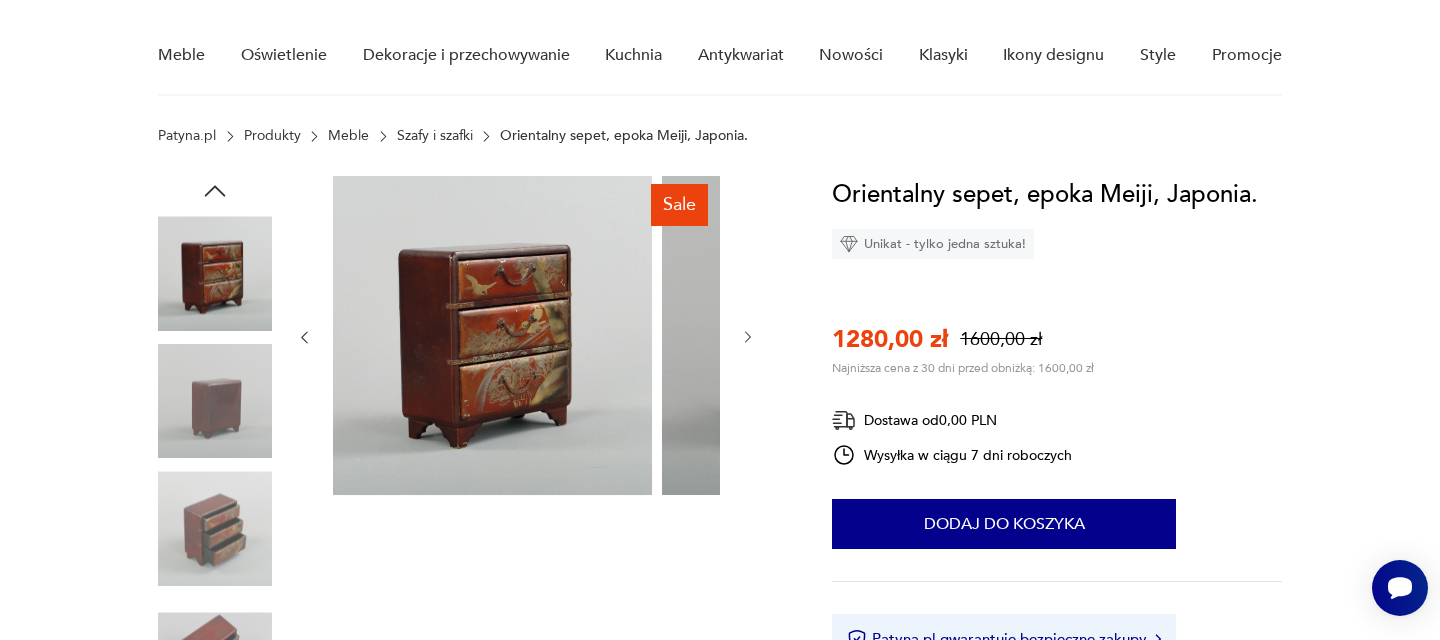 click at bounding box center [492, 335] 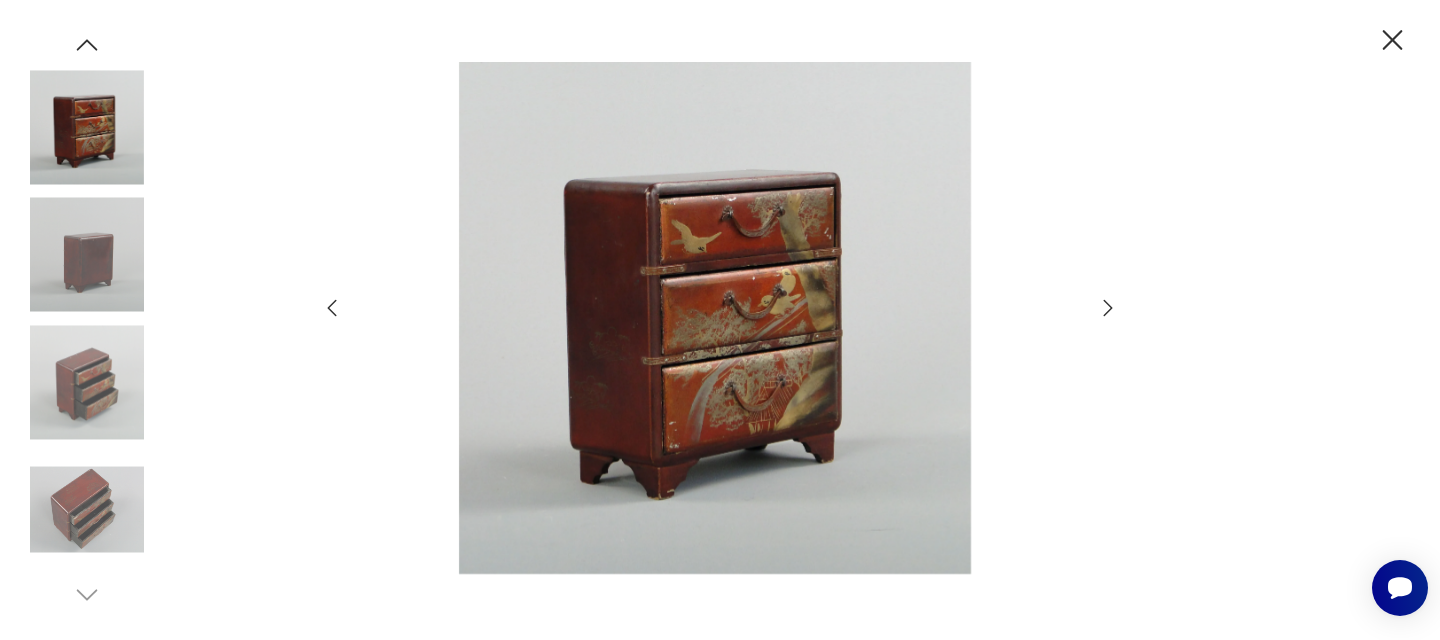 click at bounding box center (714, 318) 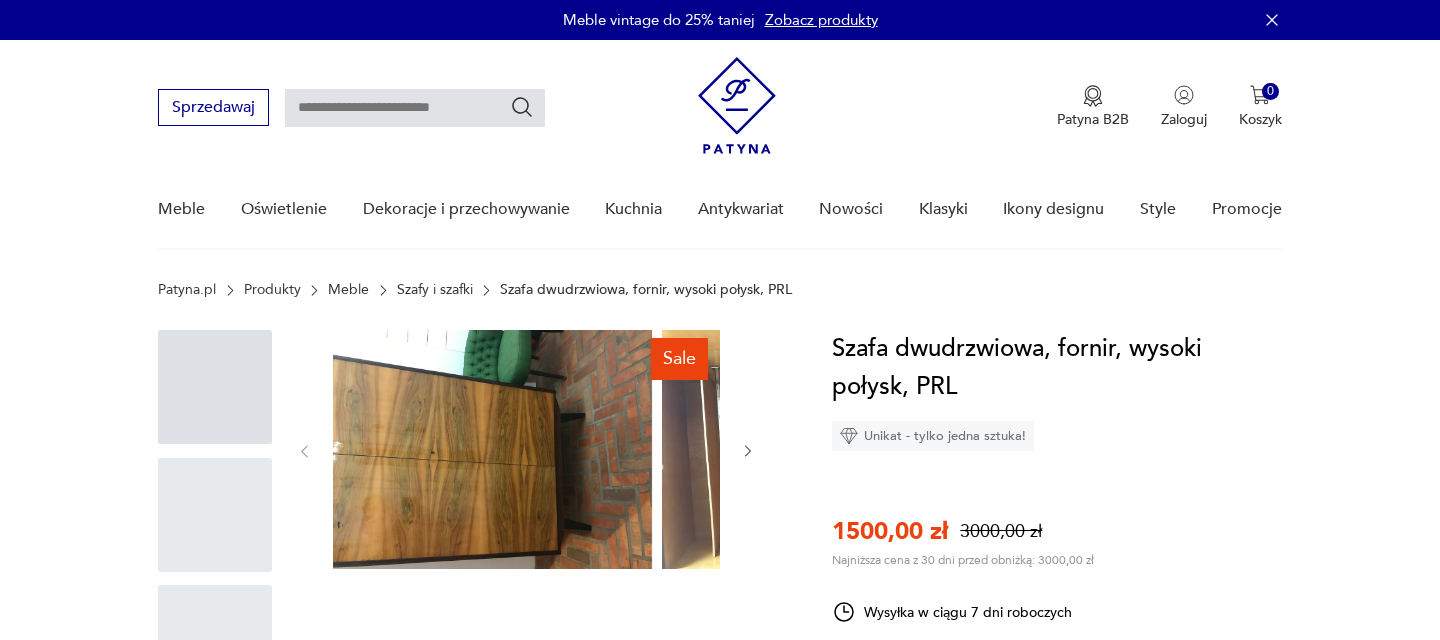 scroll, scrollTop: 0, scrollLeft: 0, axis: both 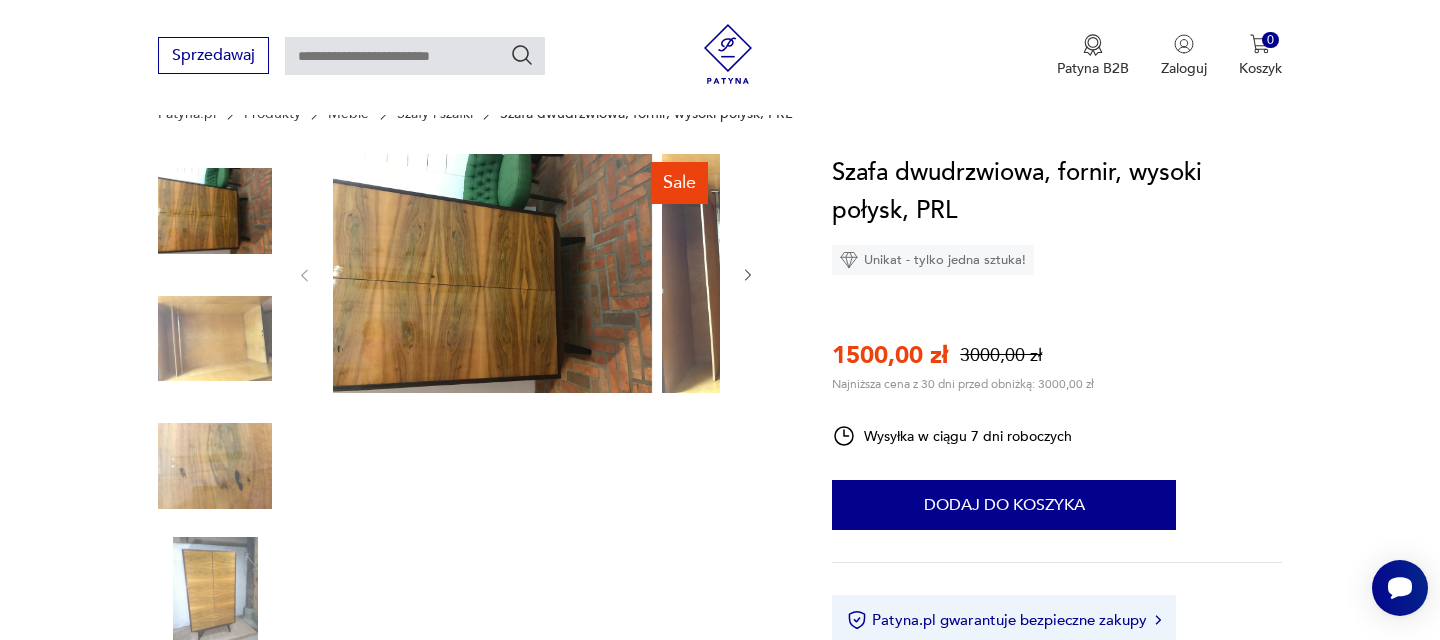 click 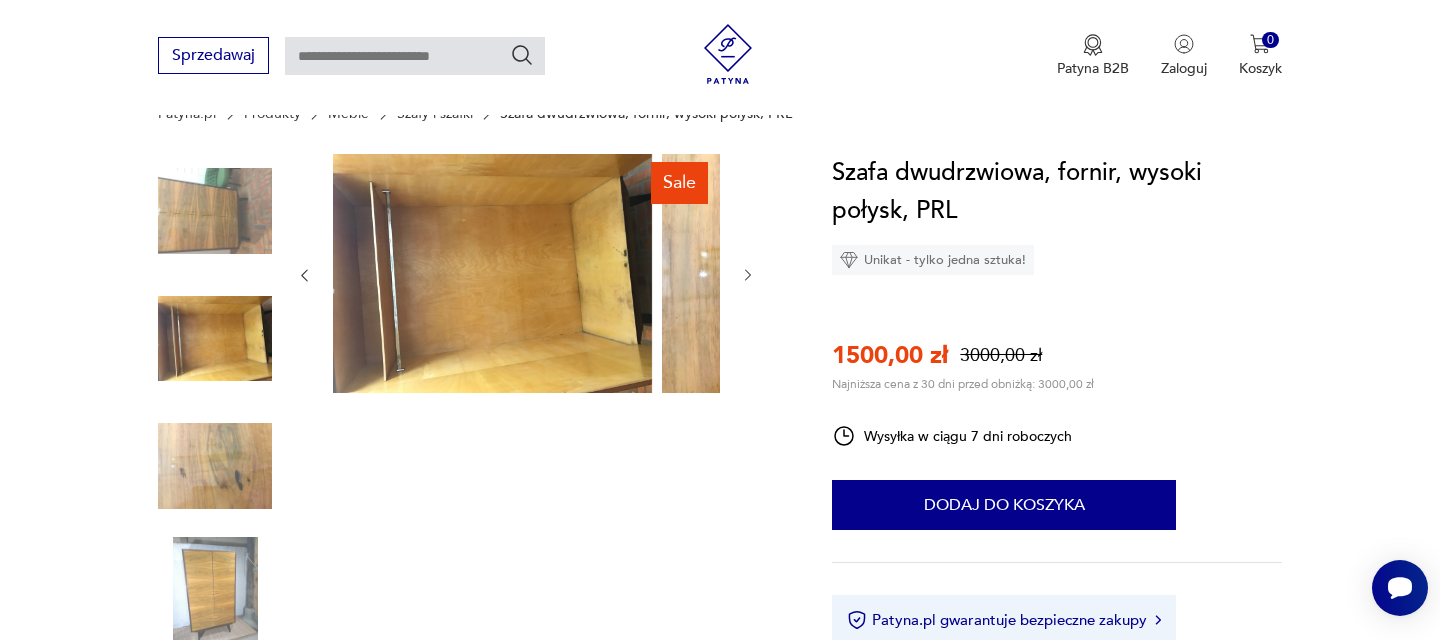 click 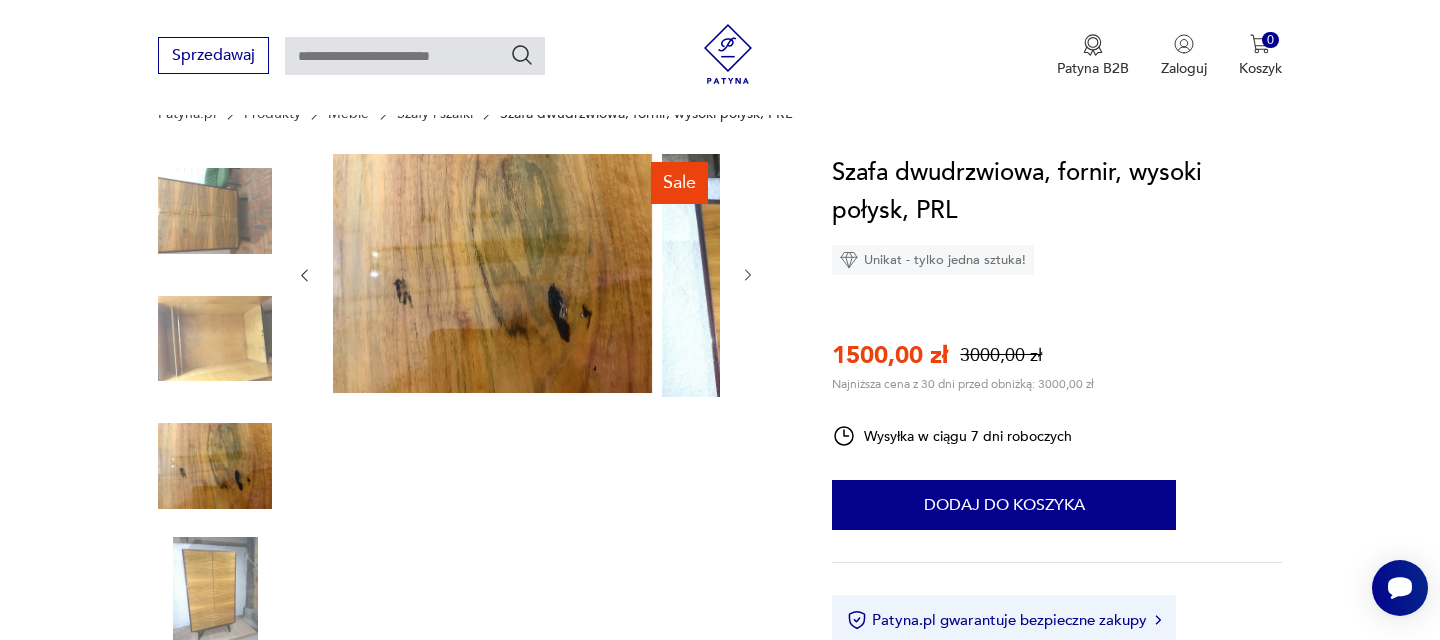 click 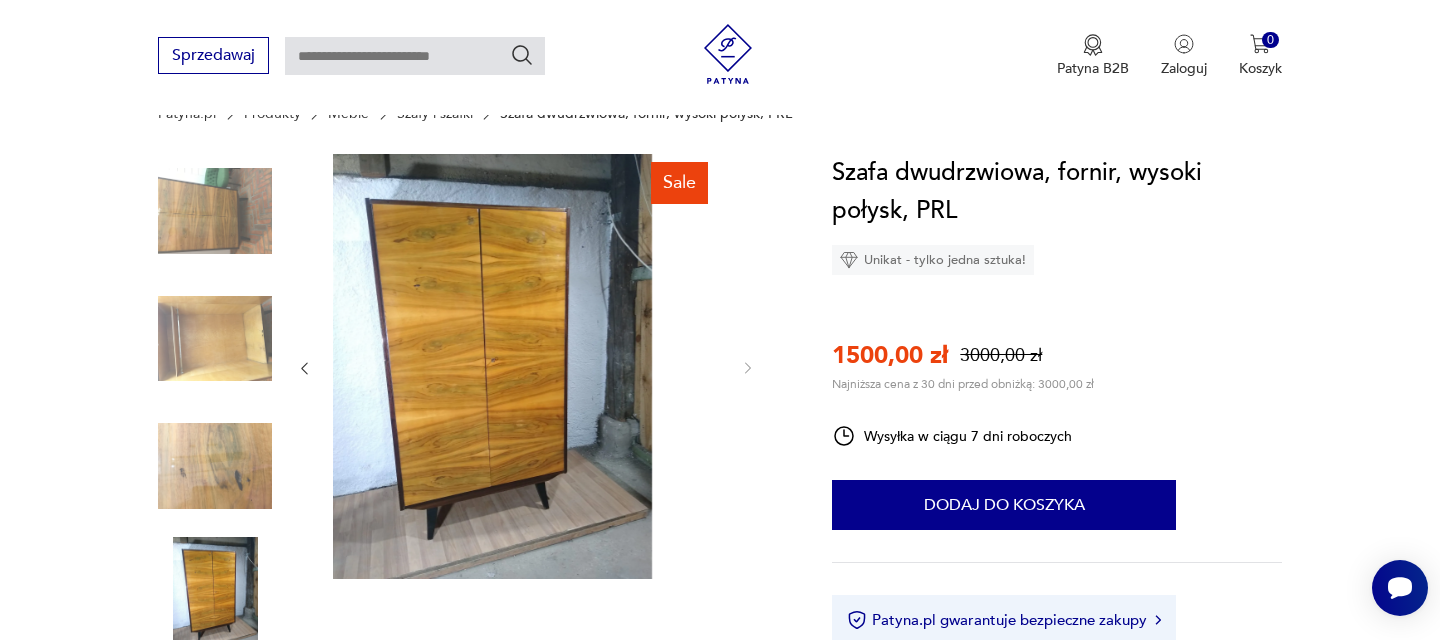 click 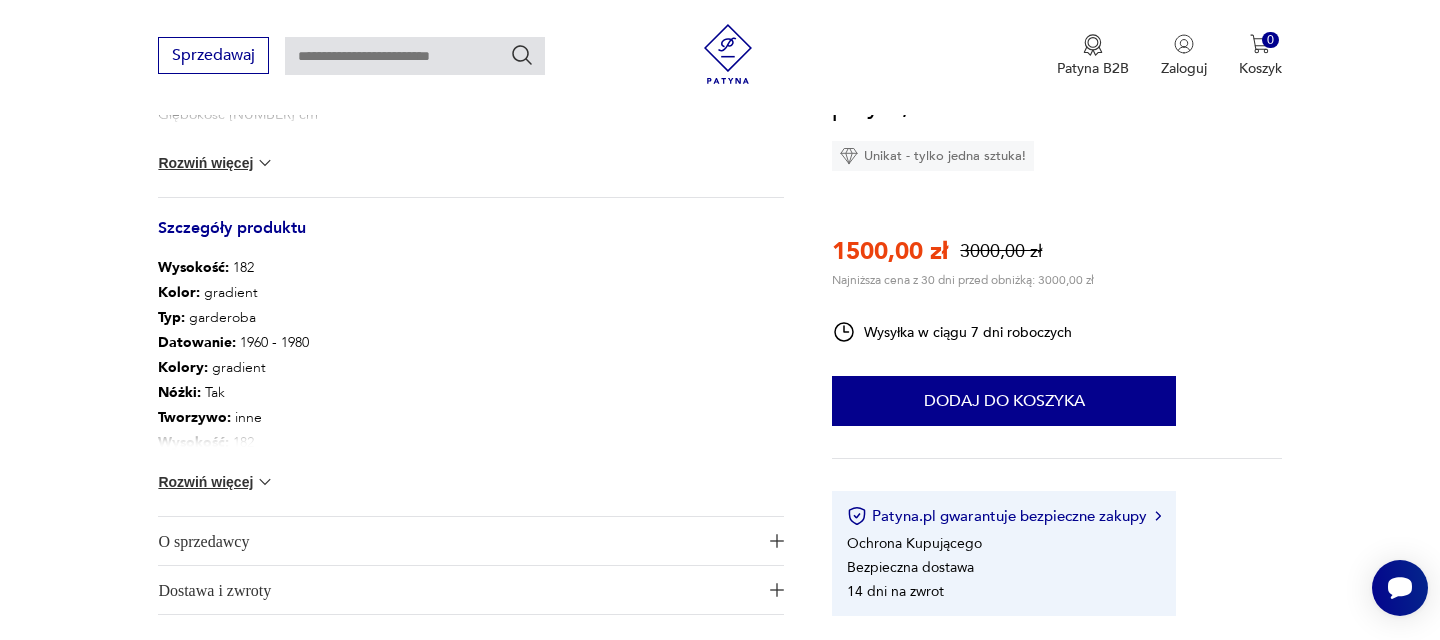 scroll, scrollTop: 952, scrollLeft: 0, axis: vertical 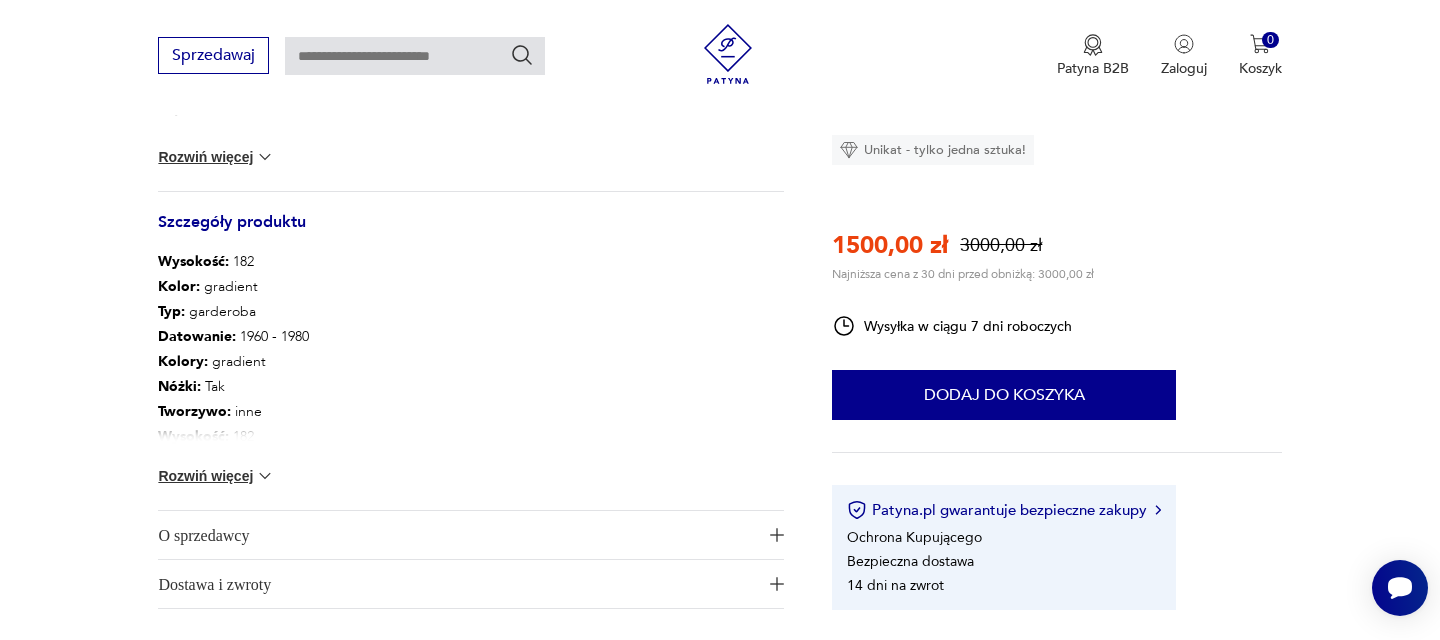 click at bounding box center [265, 476] 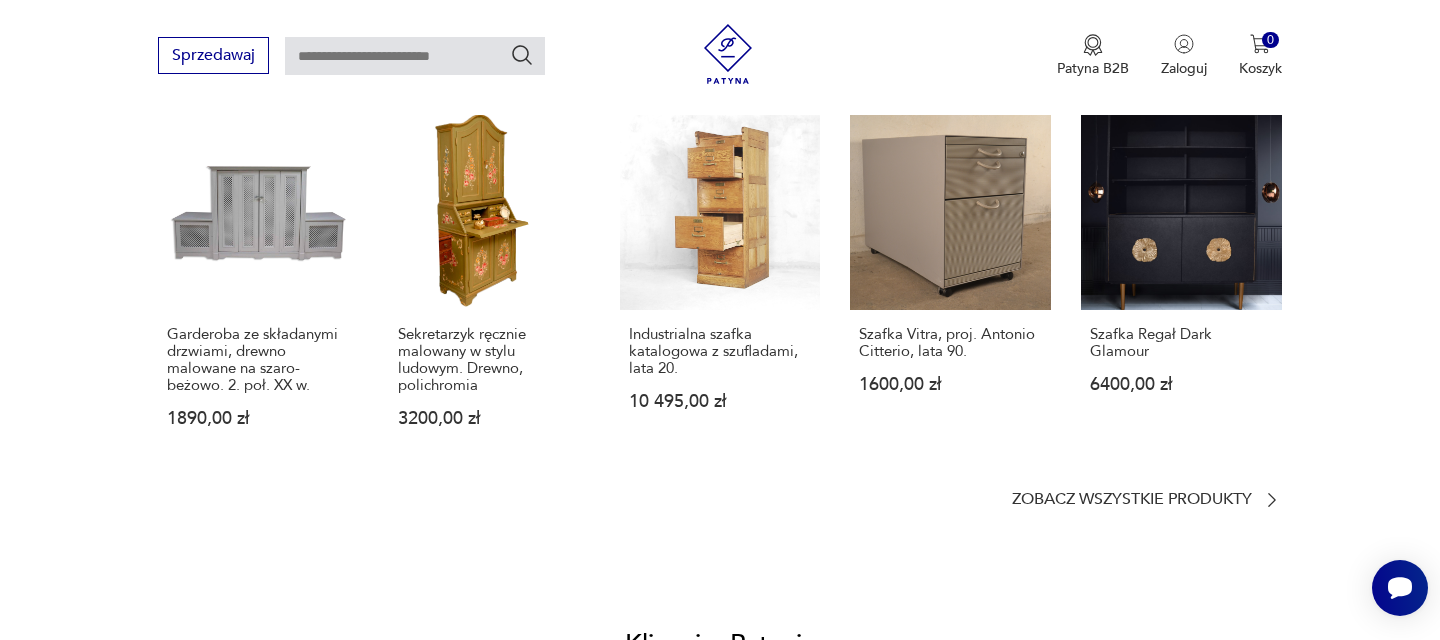 scroll, scrollTop: 1785, scrollLeft: 0, axis: vertical 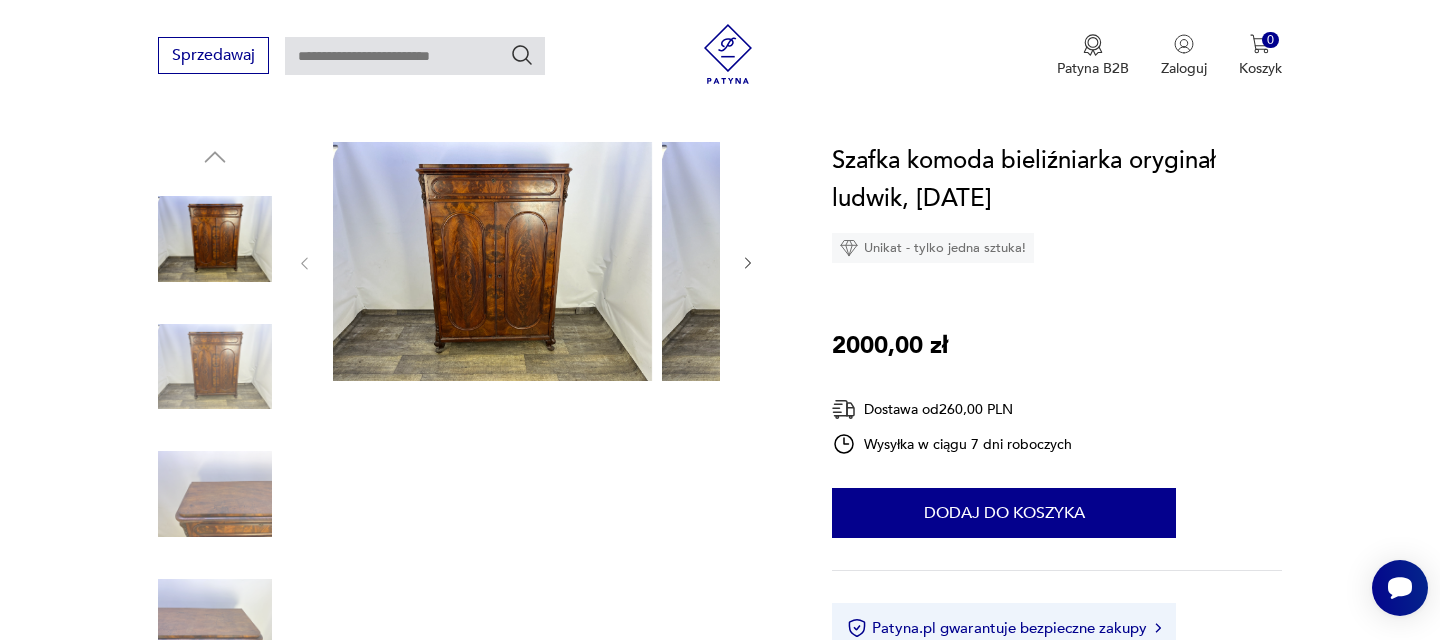 click 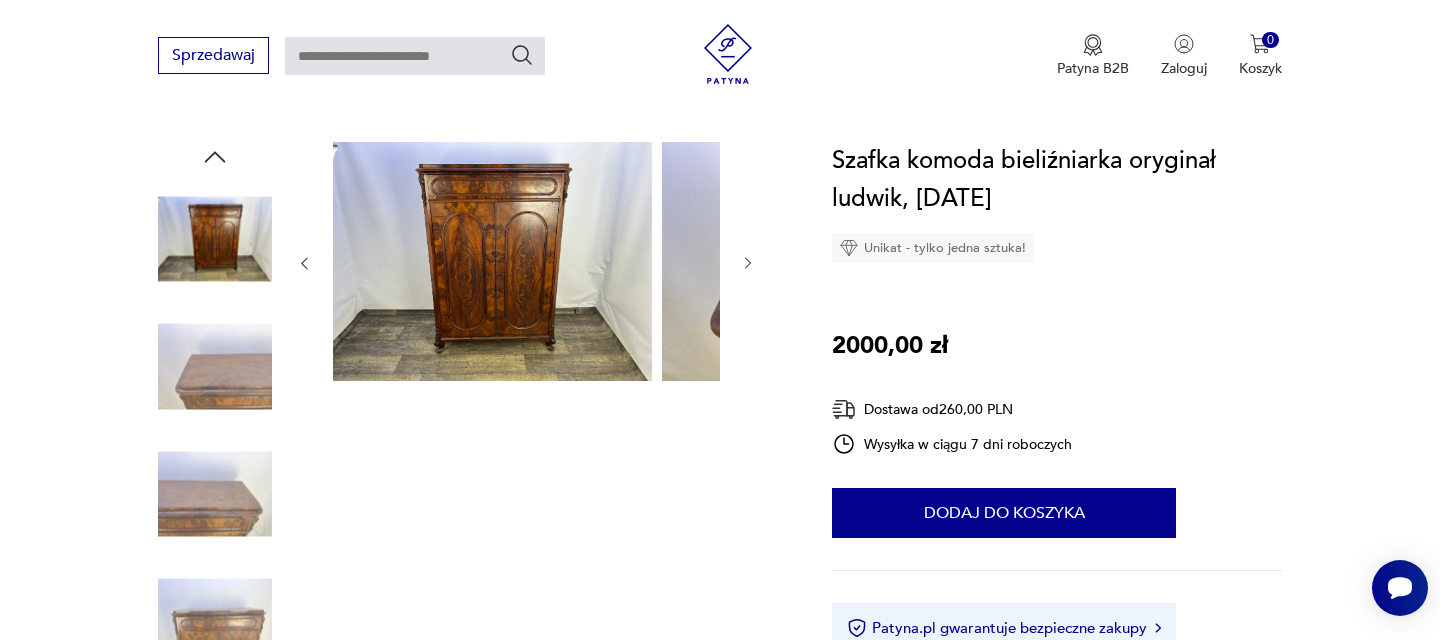 click 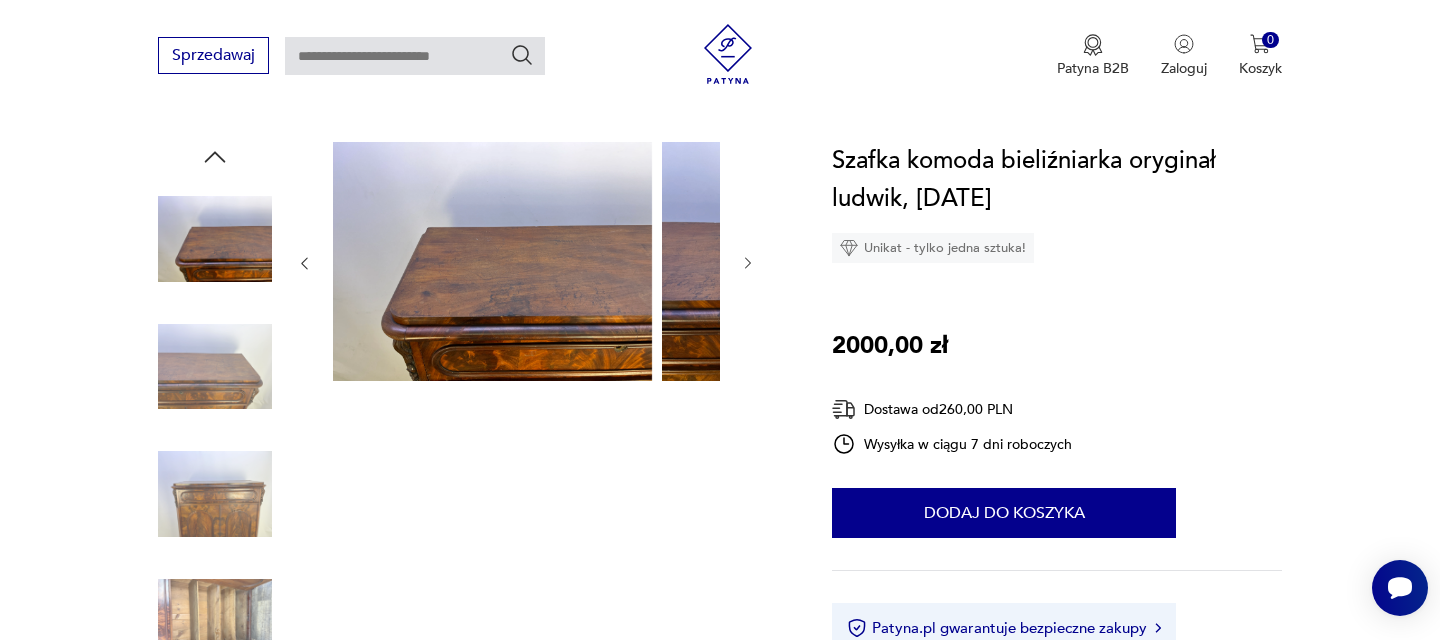 click 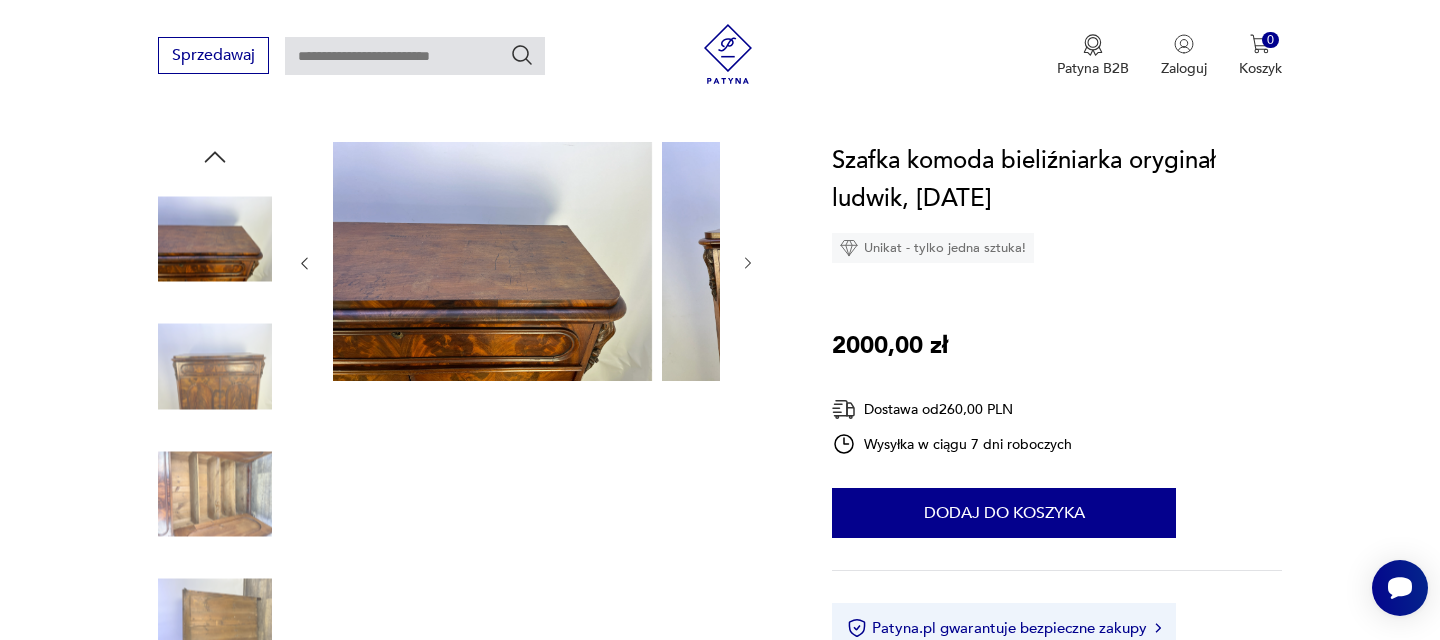 click 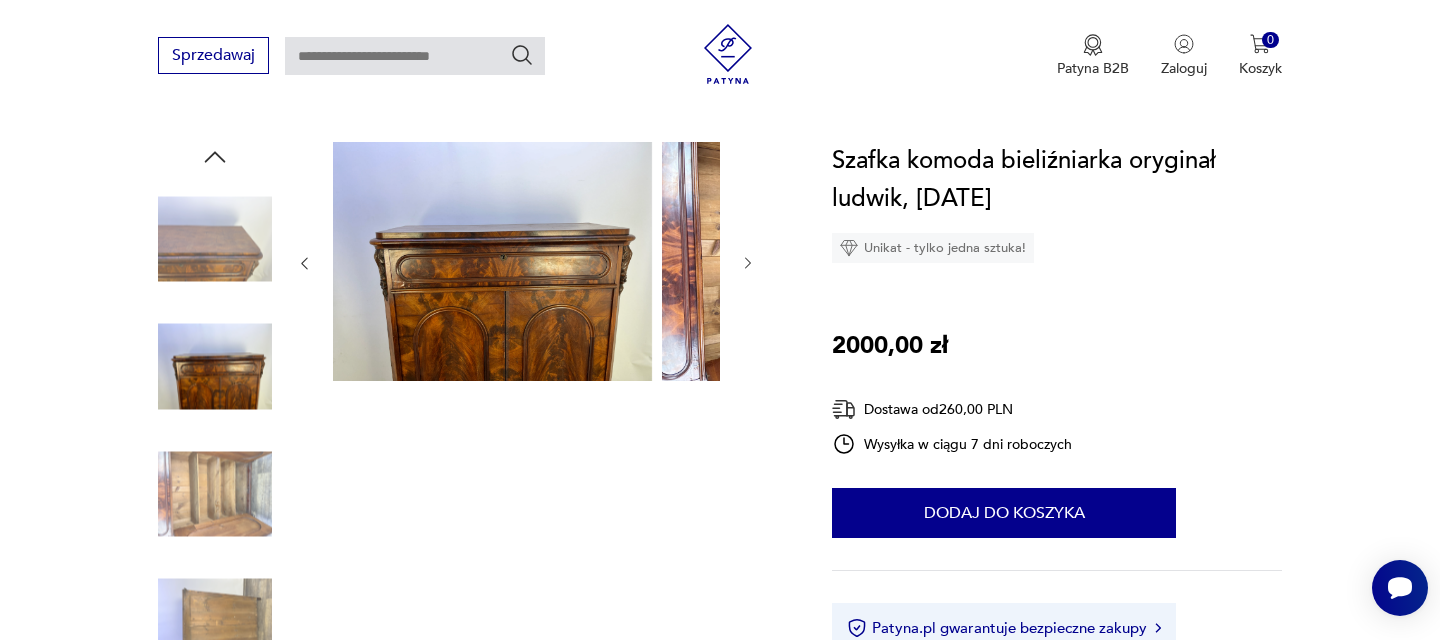 click 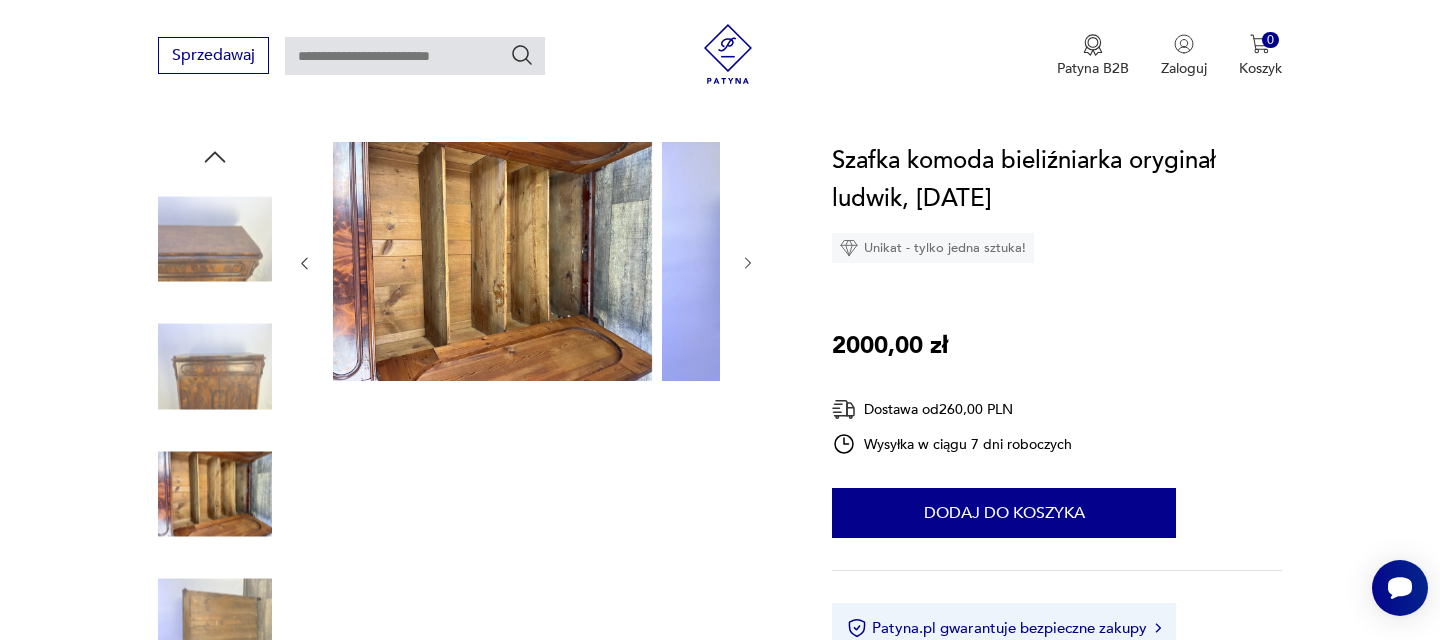 click 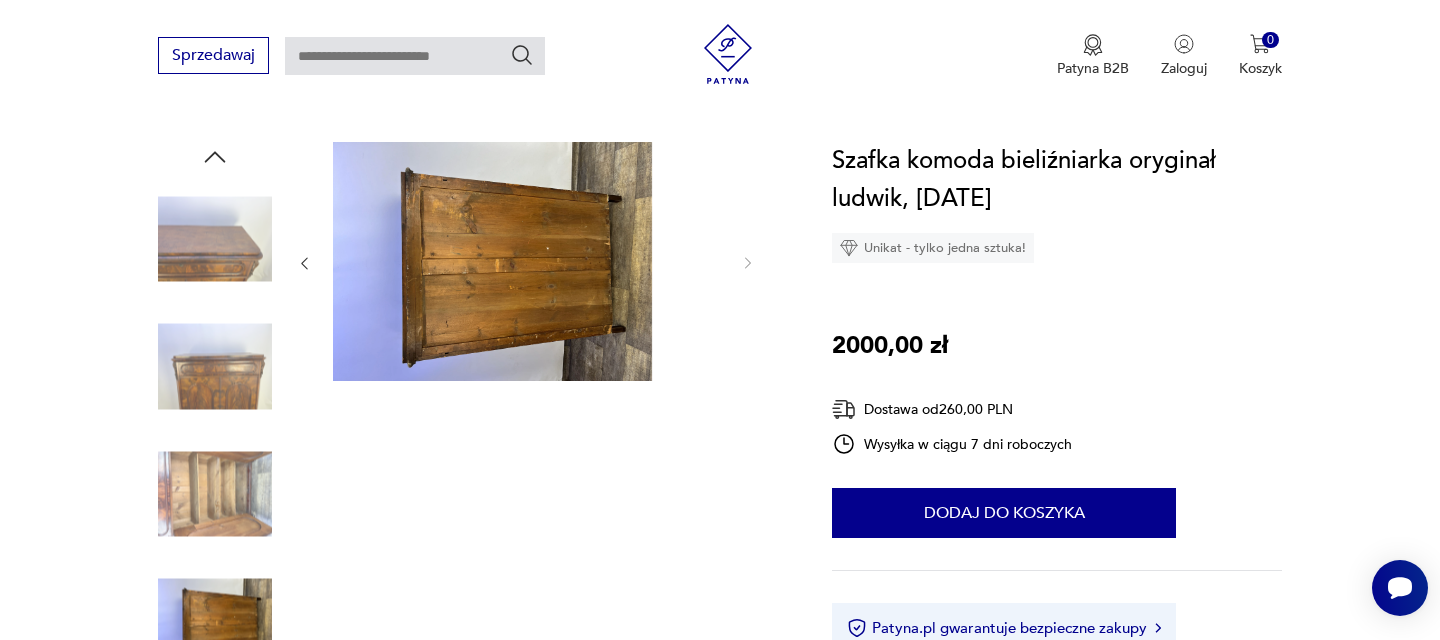 click at bounding box center (492, 261) 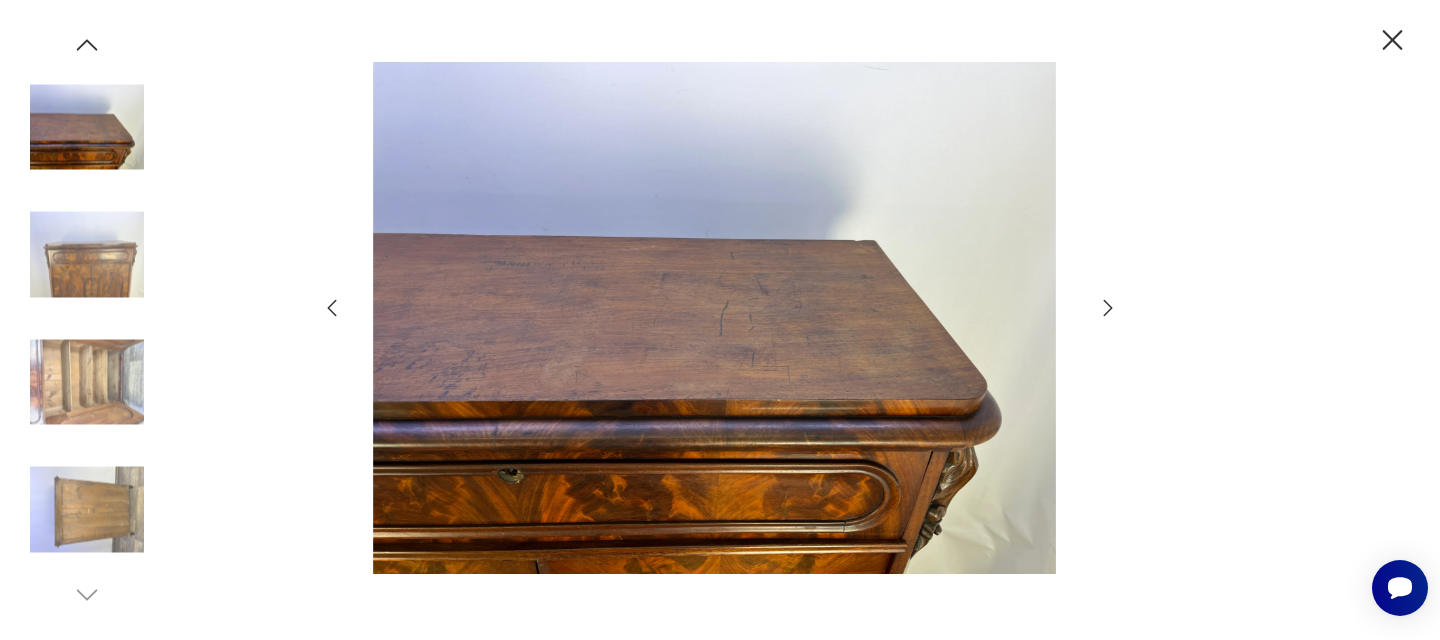 click 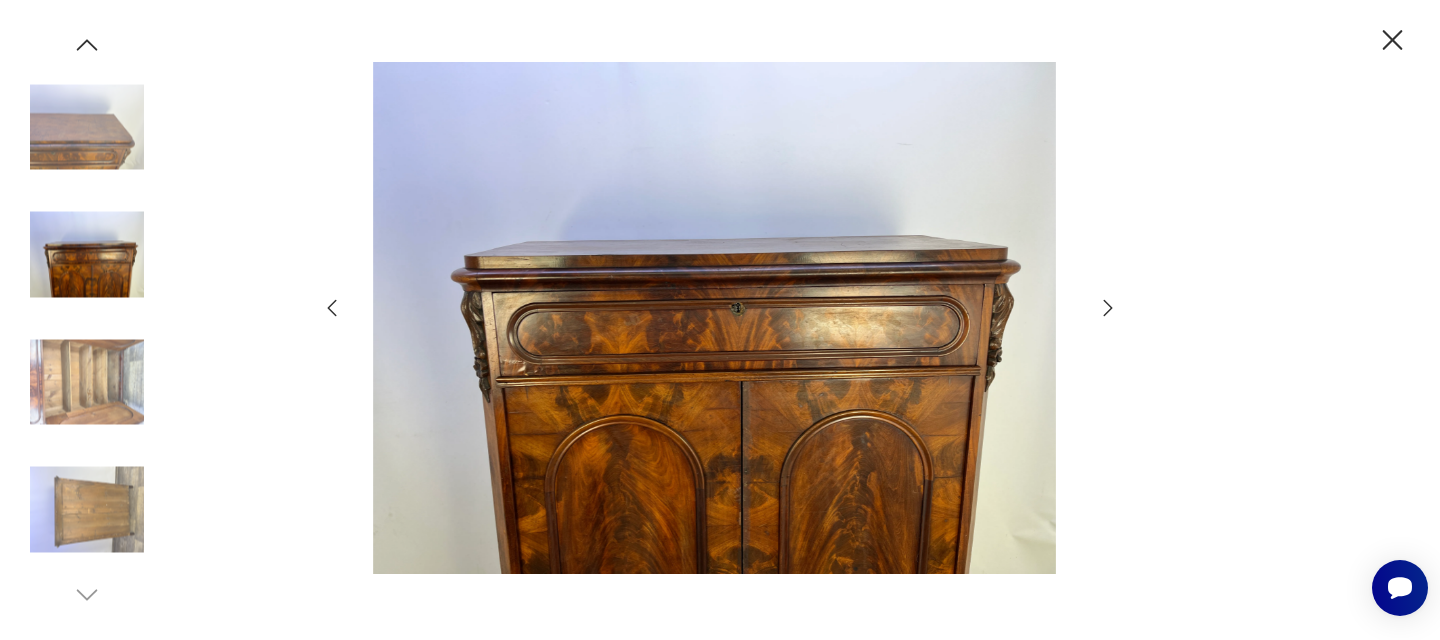 click 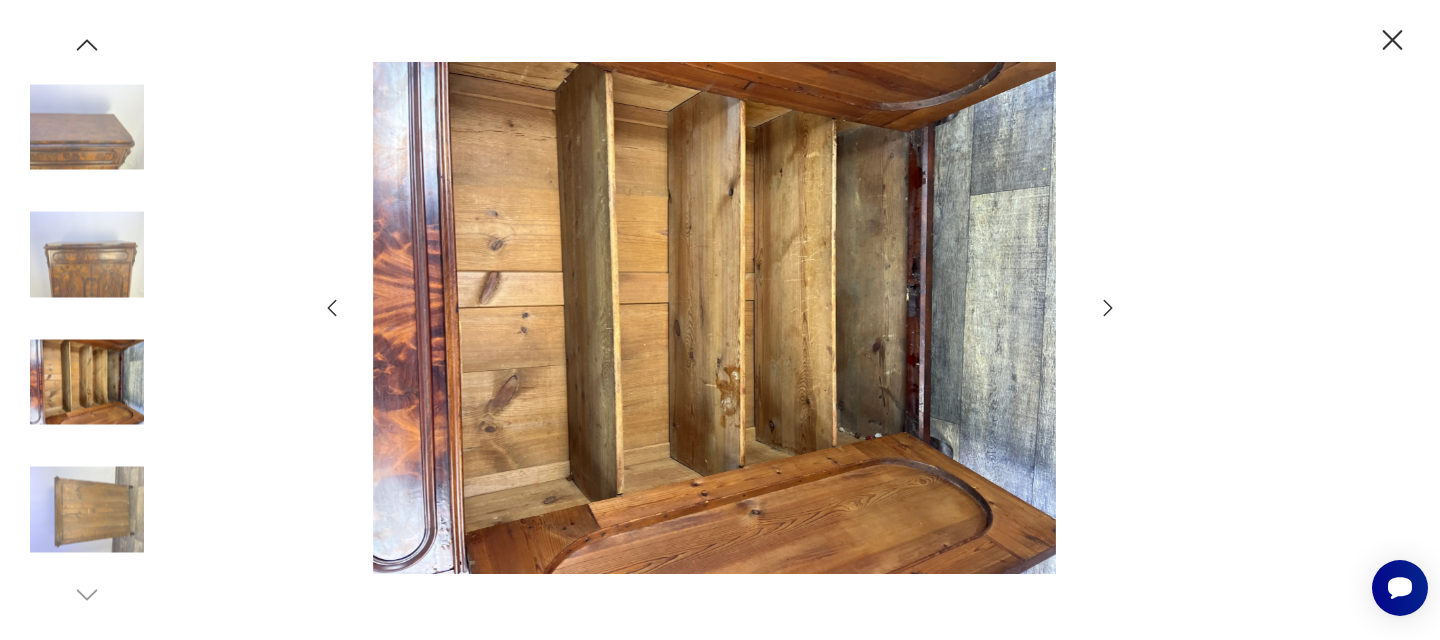 click 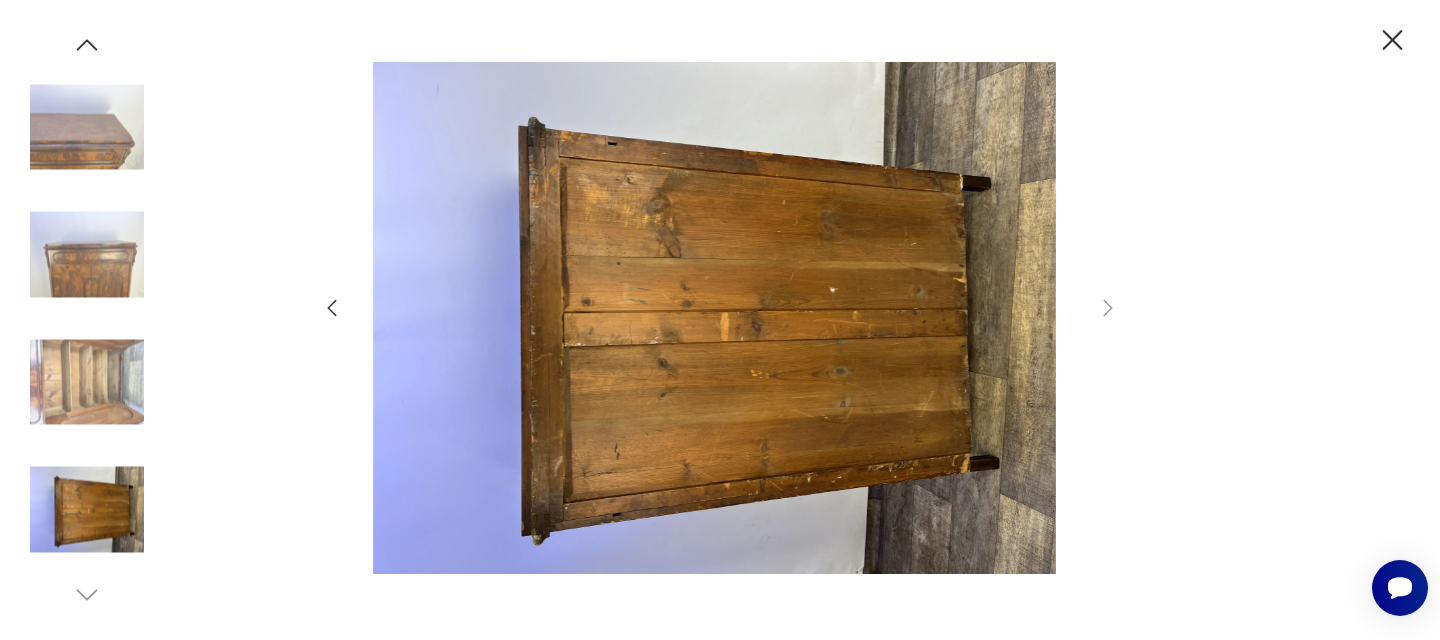 click 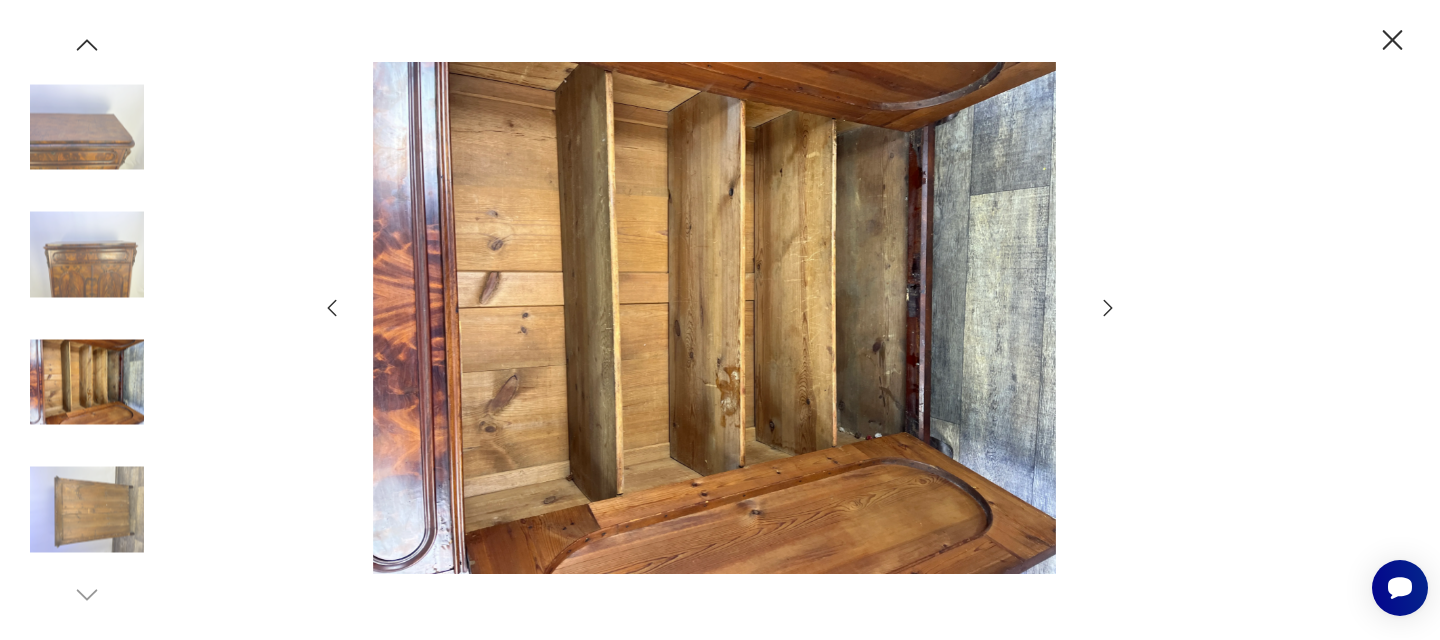 click 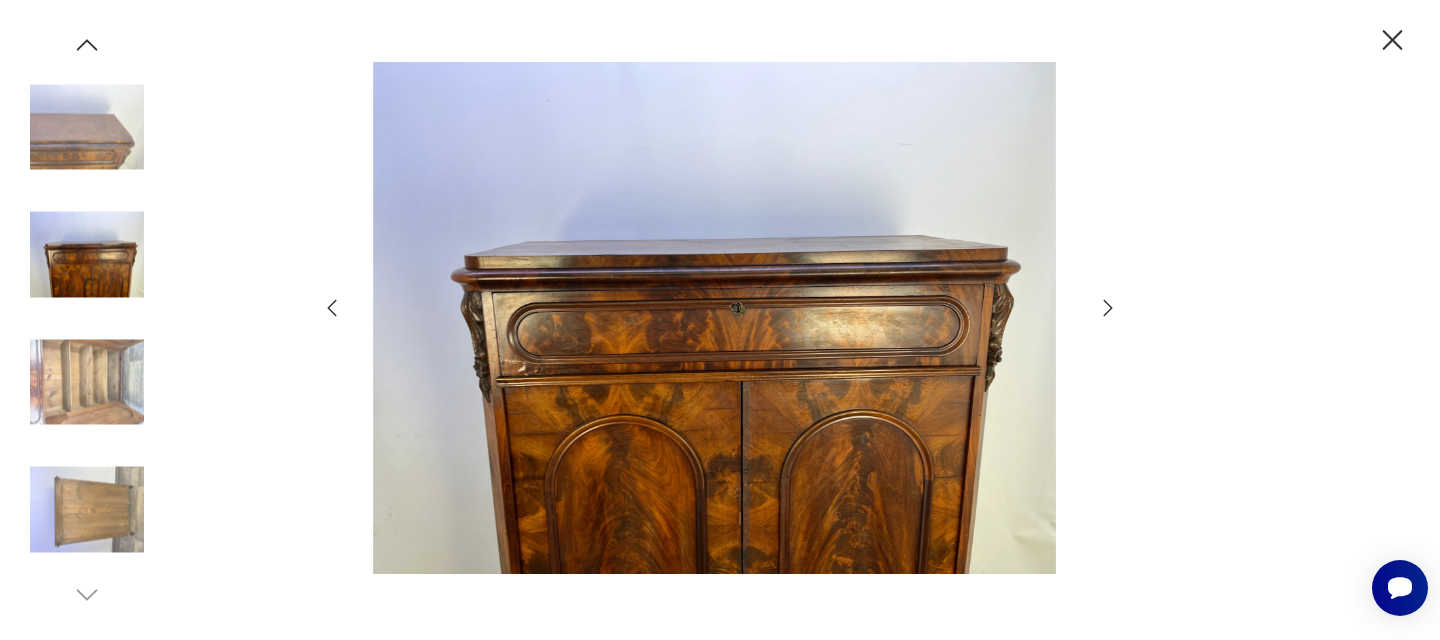 click 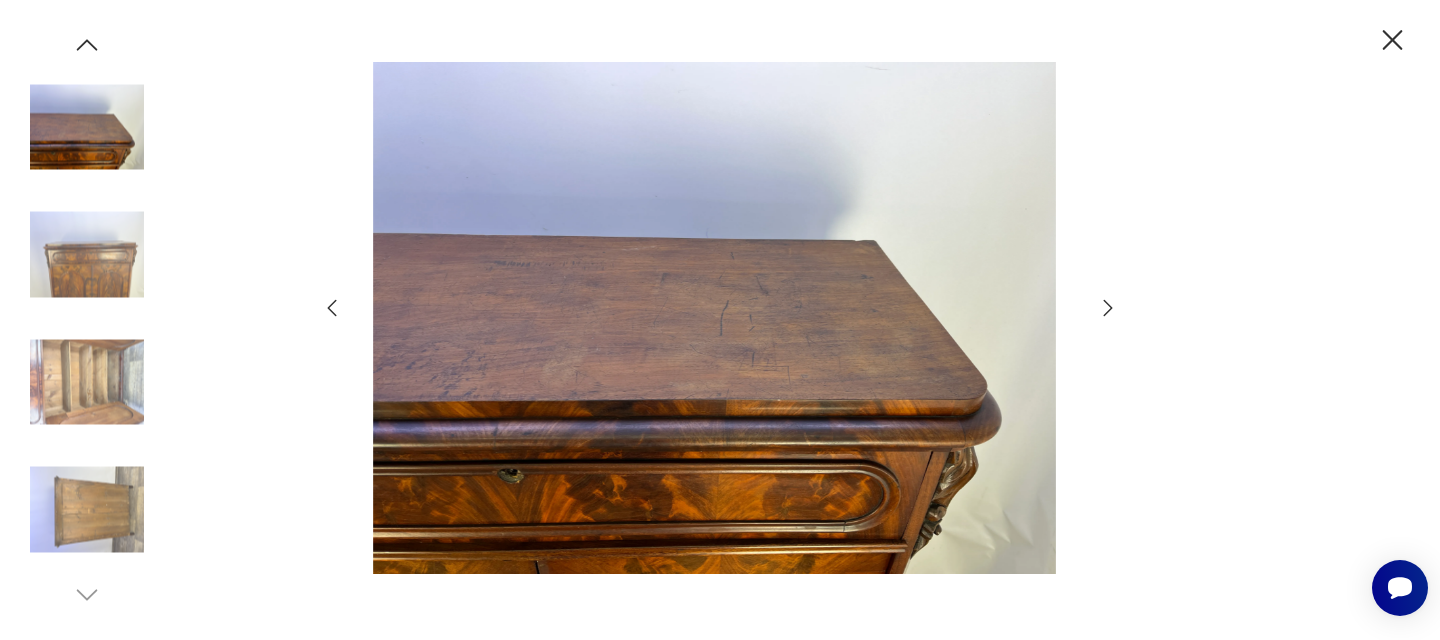 click 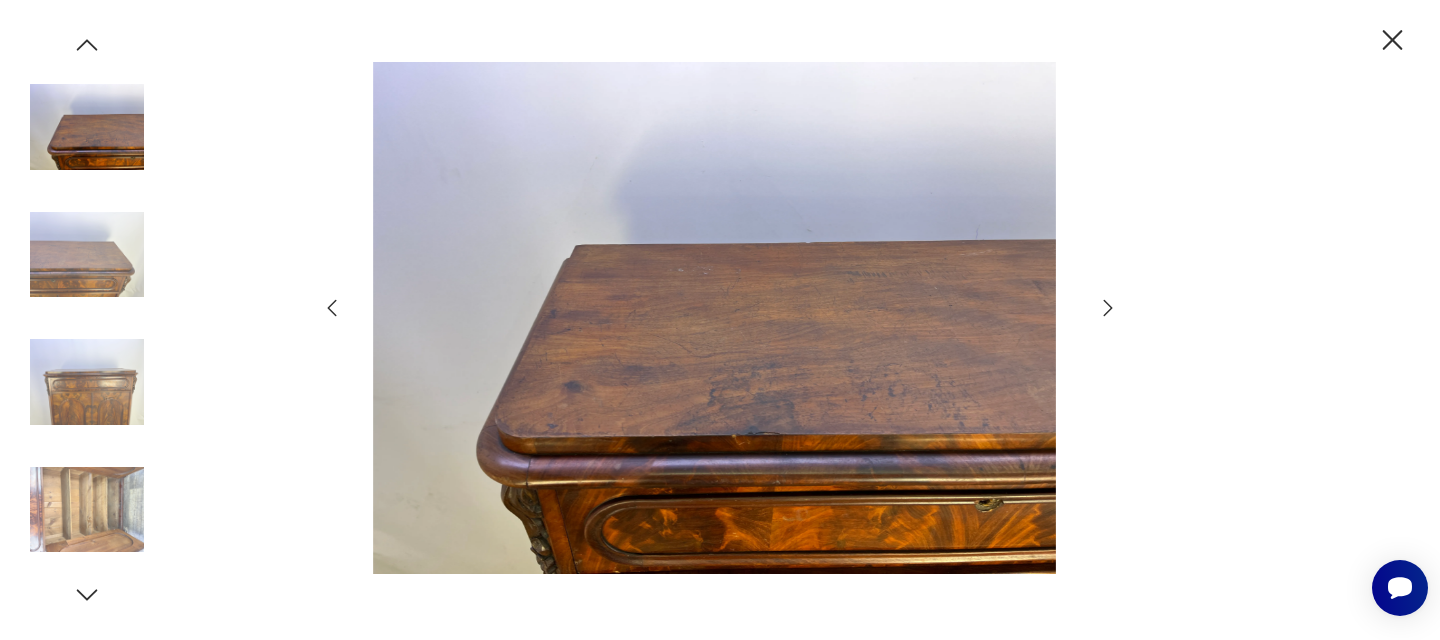 click 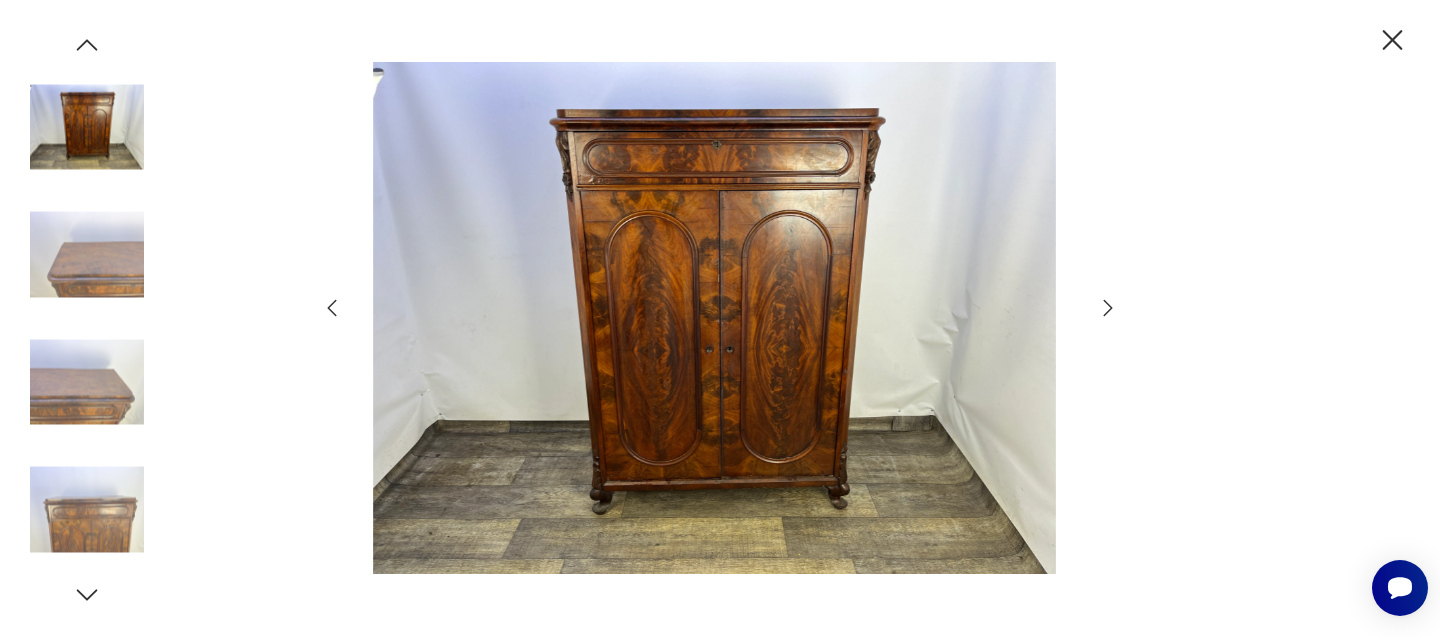 click 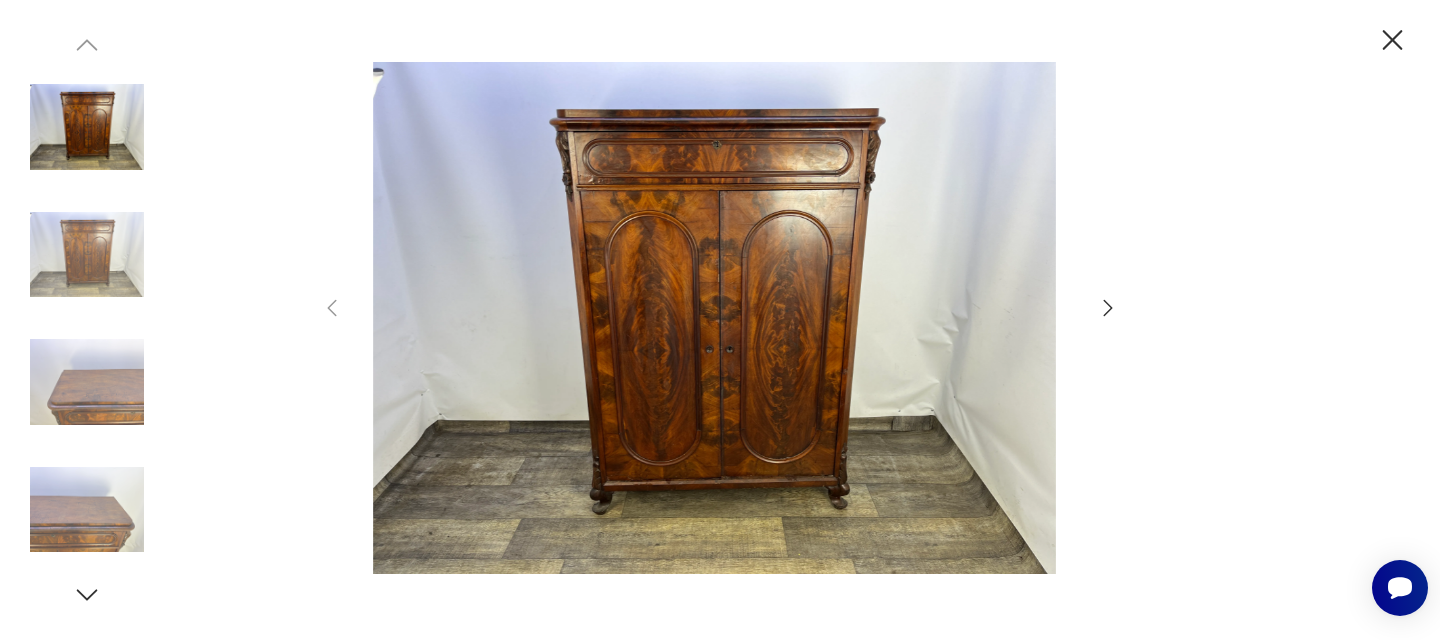 click 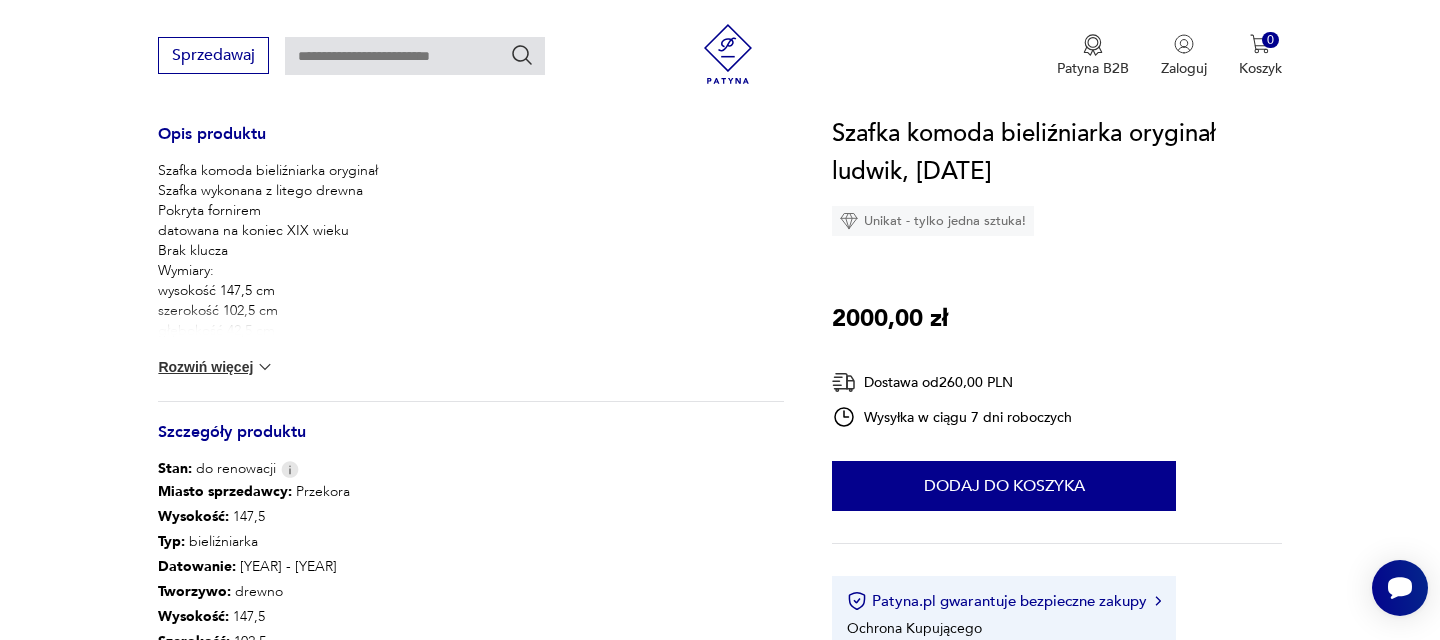scroll, scrollTop: 814, scrollLeft: 0, axis: vertical 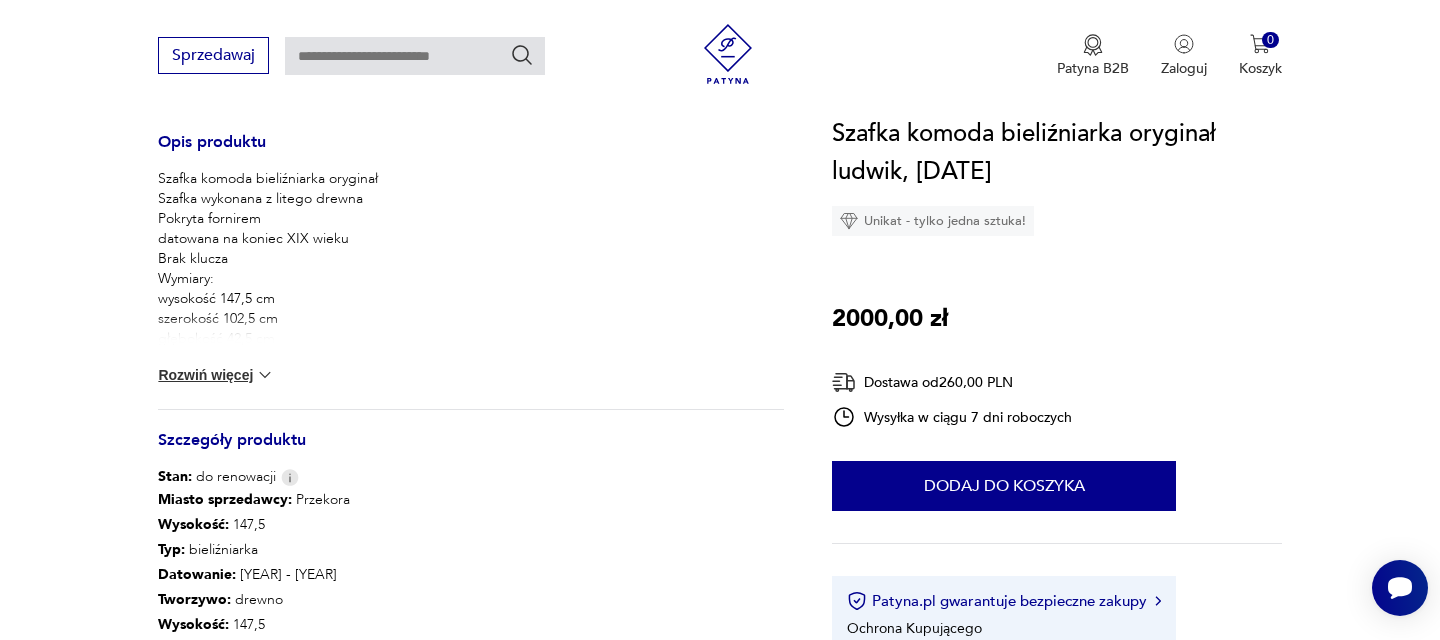 click at bounding box center (265, 375) 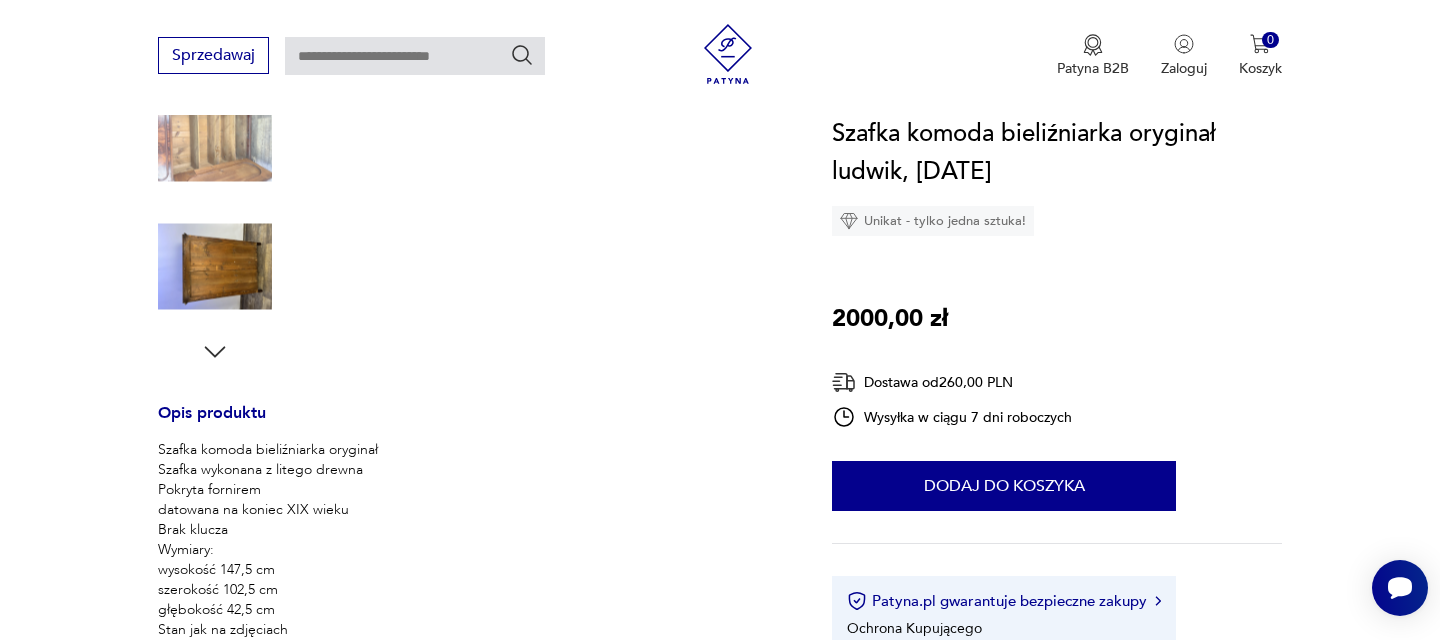 scroll, scrollTop: 335, scrollLeft: 0, axis: vertical 